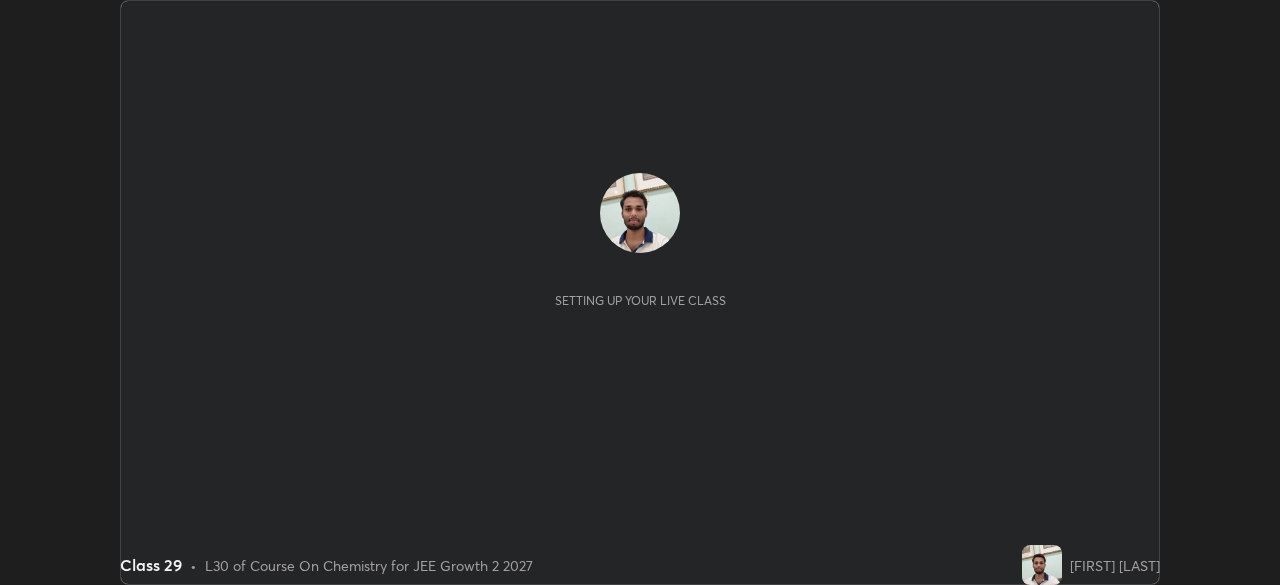 scroll, scrollTop: 0, scrollLeft: 0, axis: both 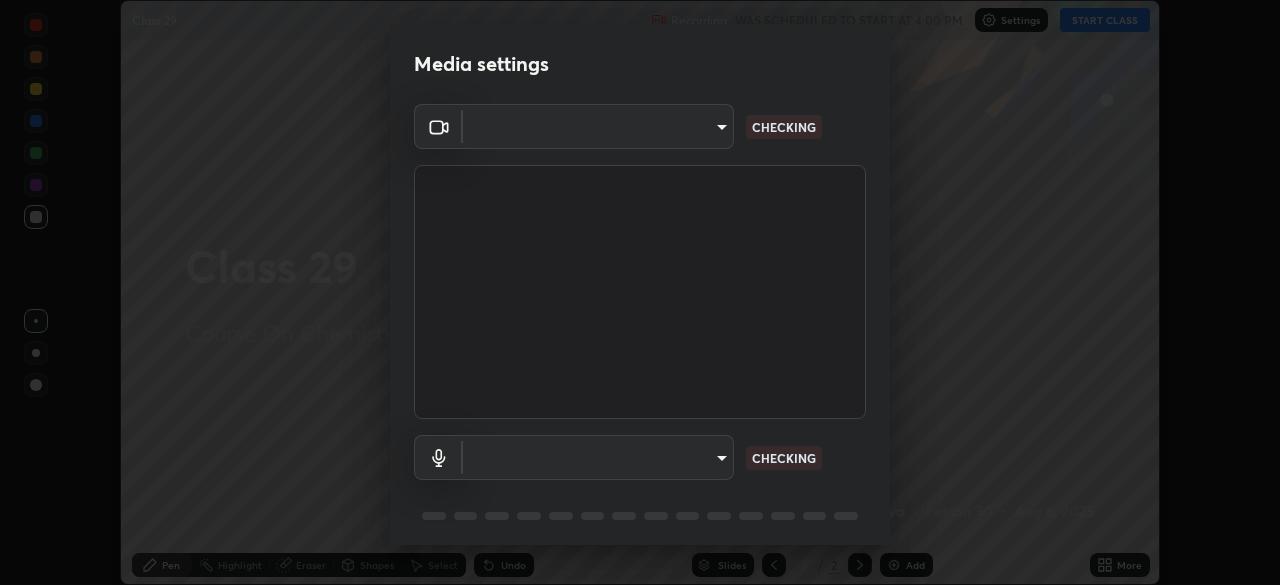 type on "e15fe1ebf70cde3bfcbeee335f8652014c7a9185cc29a01d69aea44f35fb34b8" 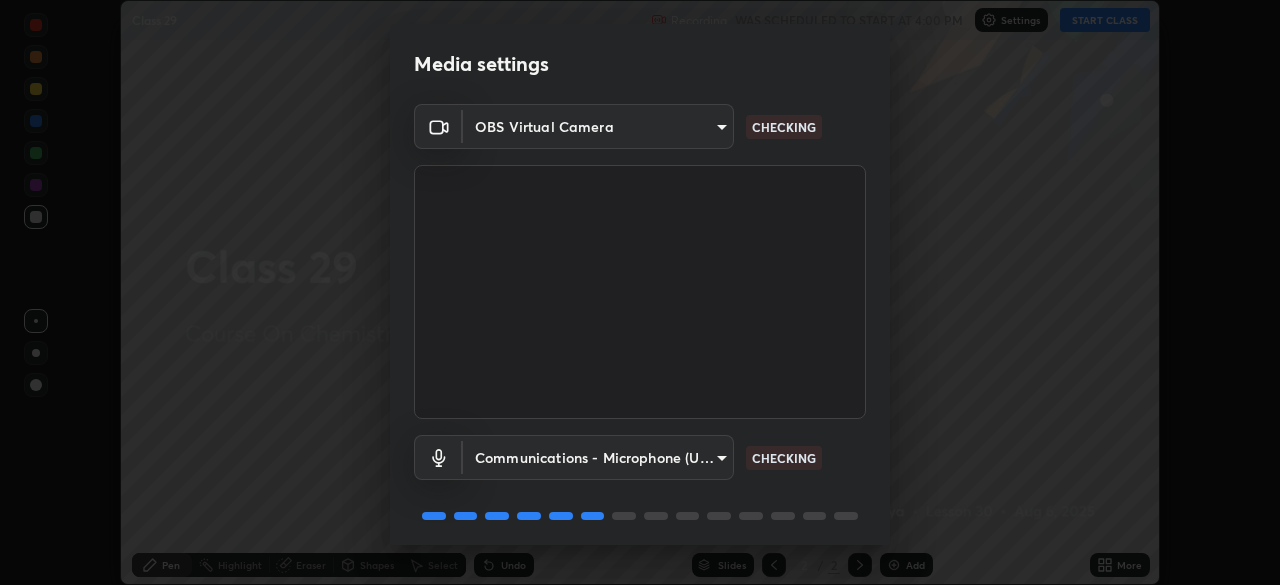 scroll, scrollTop: 71, scrollLeft: 0, axis: vertical 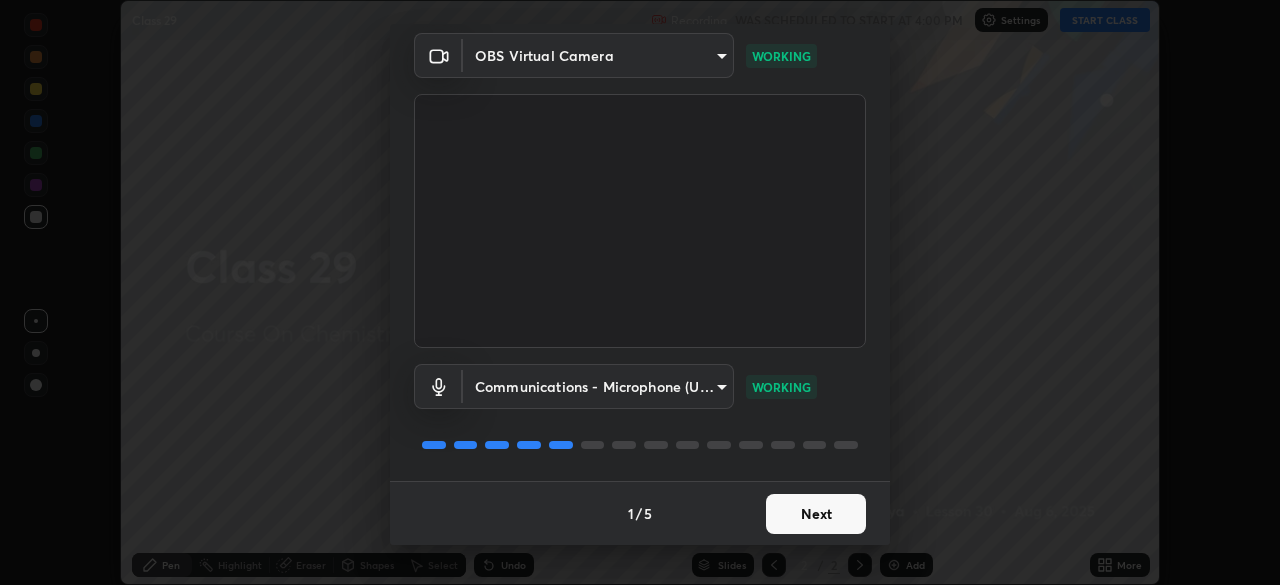 click on "Next" at bounding box center [816, 514] 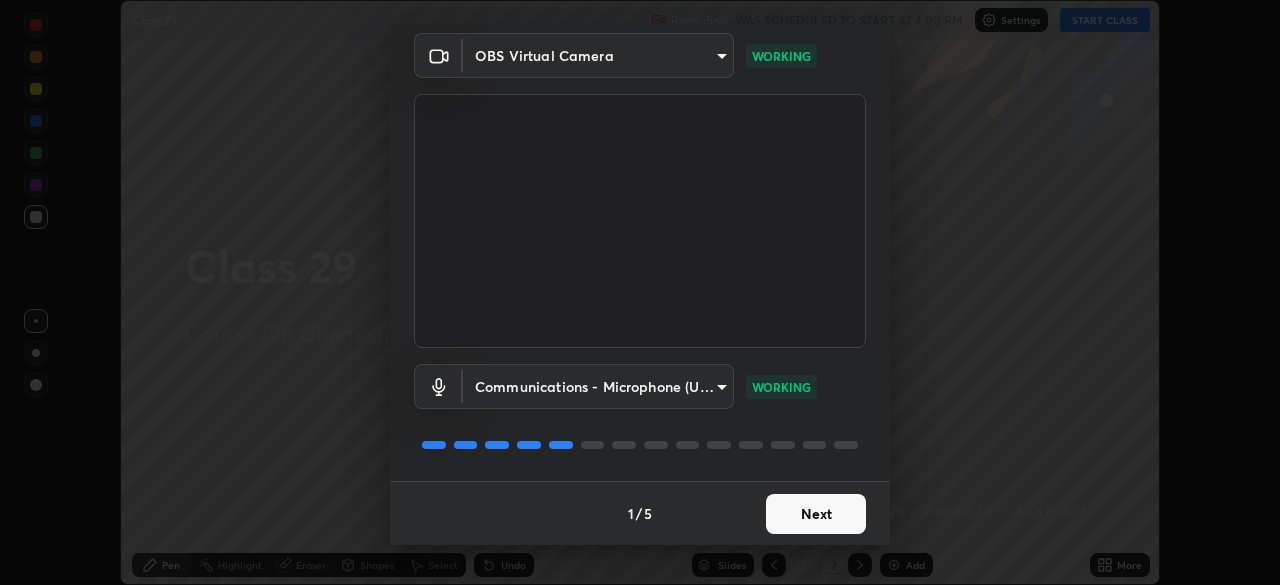scroll, scrollTop: 0, scrollLeft: 0, axis: both 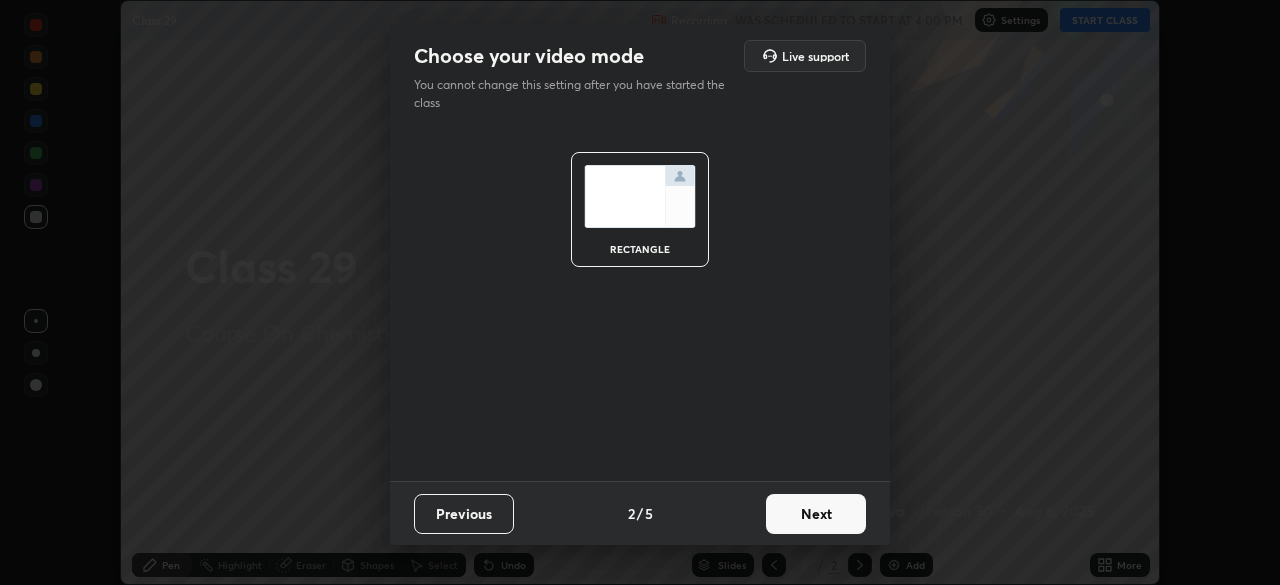 click on "Next" at bounding box center [816, 514] 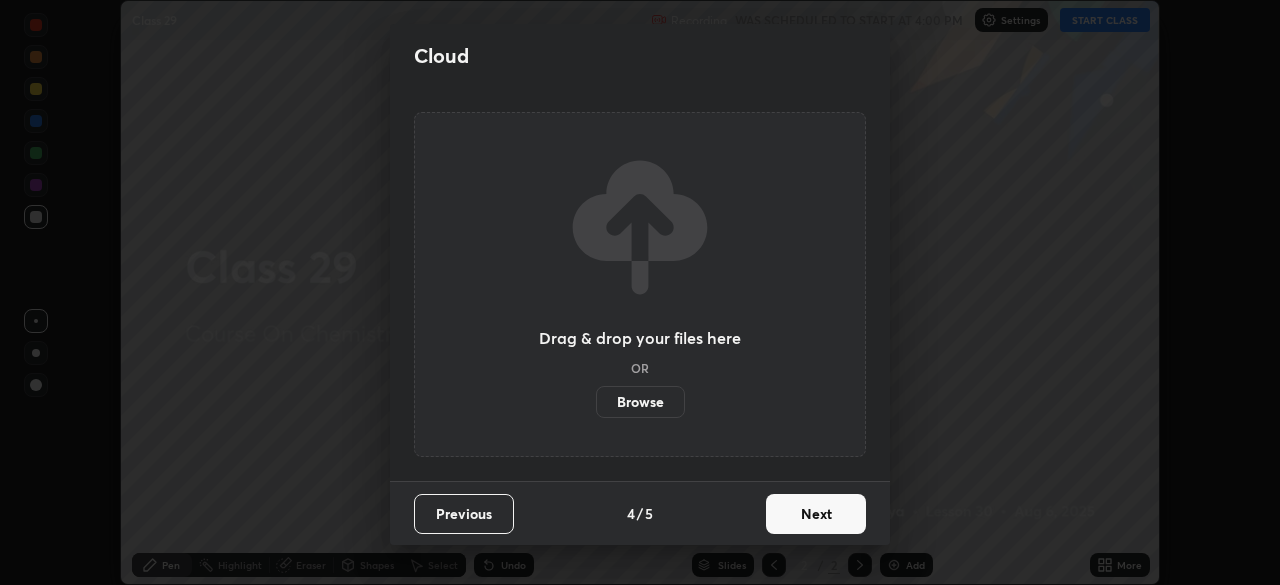 click on "Next" at bounding box center [816, 514] 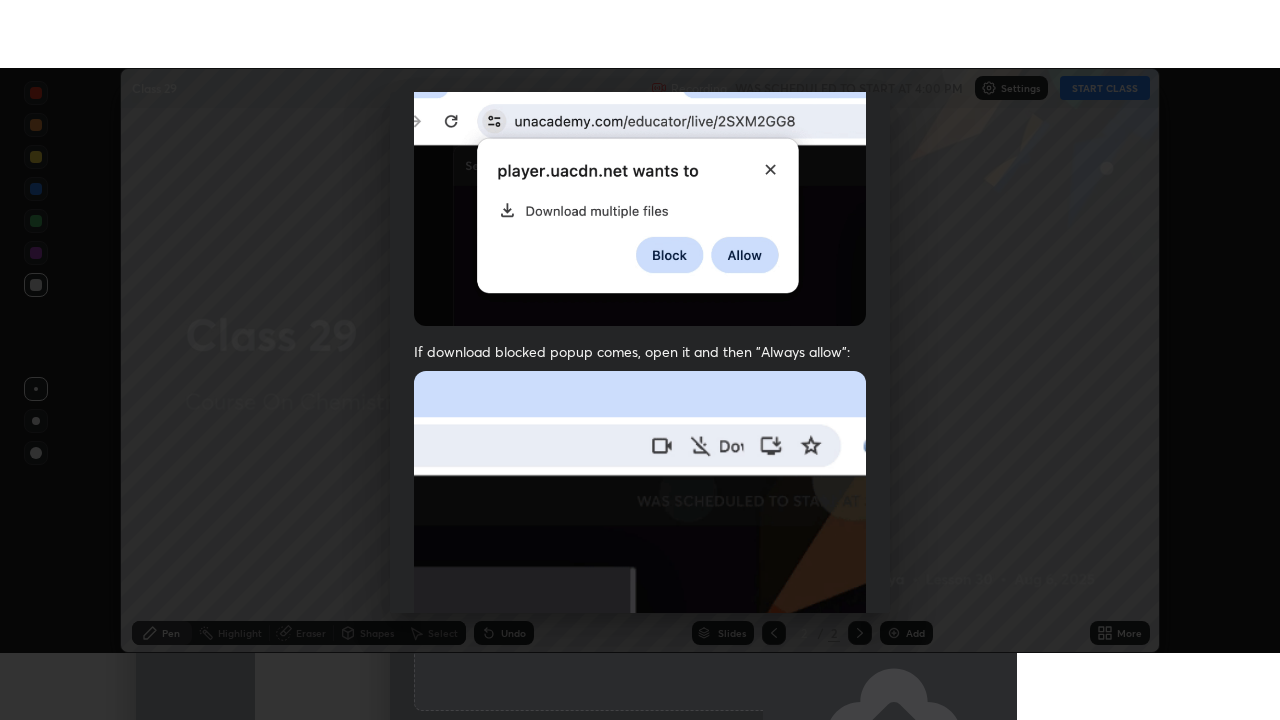 scroll, scrollTop: 479, scrollLeft: 0, axis: vertical 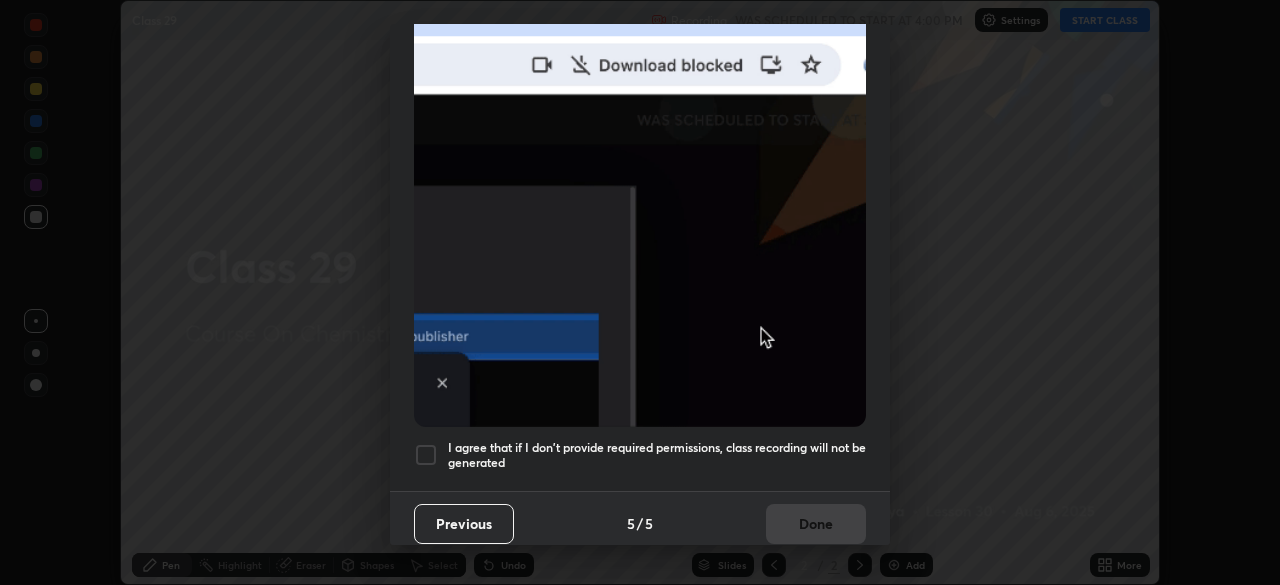 click at bounding box center [426, 455] 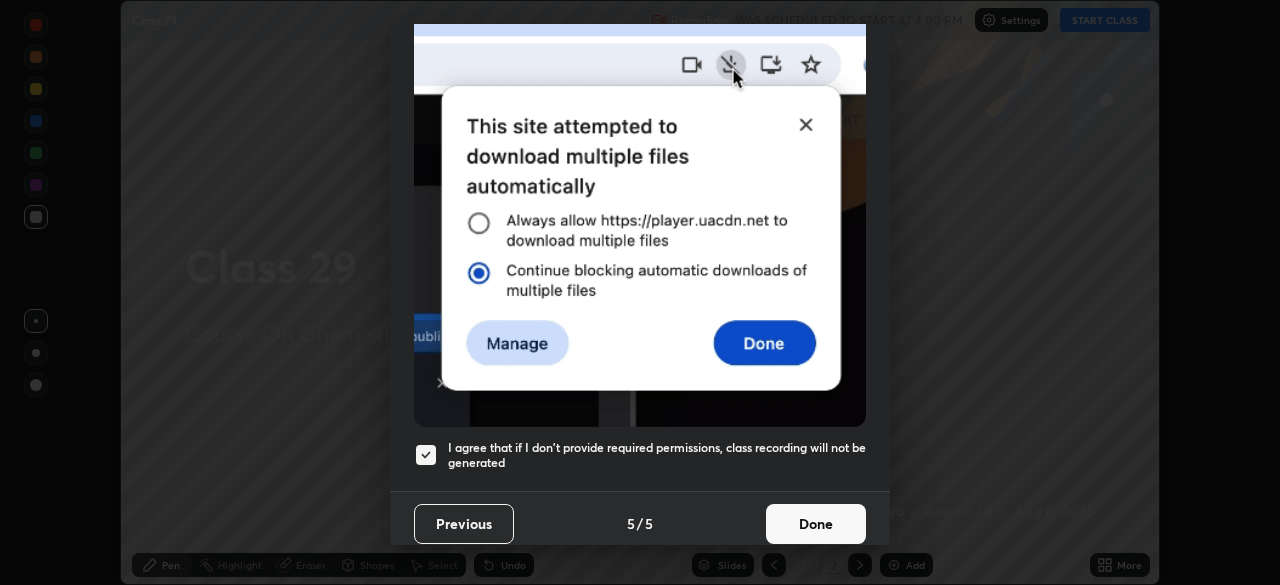 click on "Done" at bounding box center [816, 524] 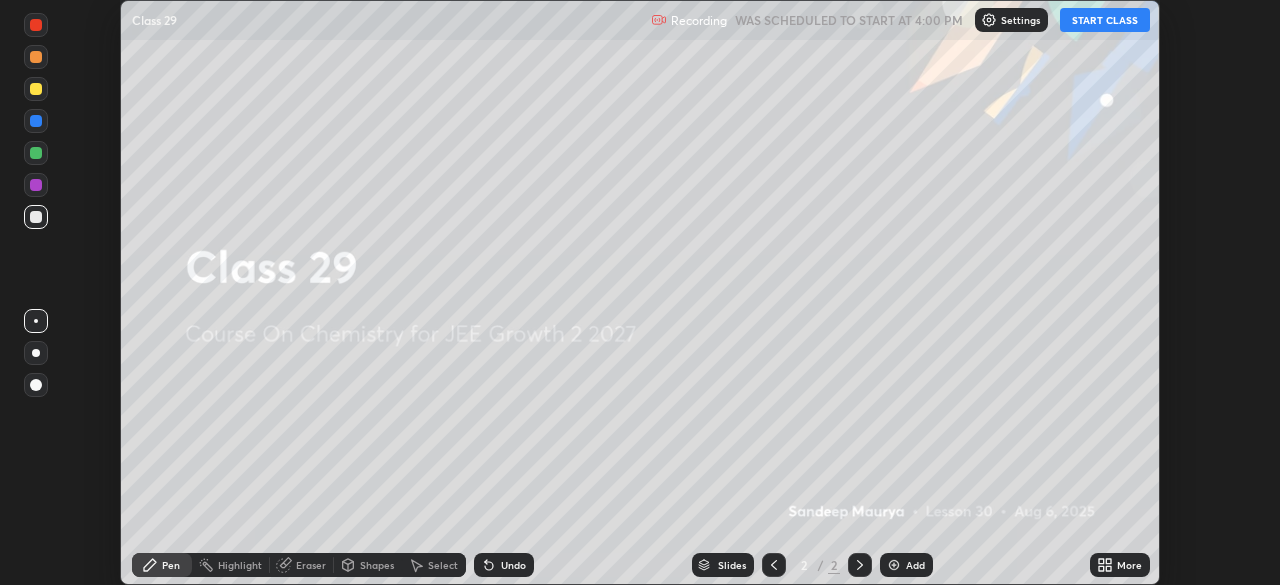 click on "START CLASS" at bounding box center (1105, 20) 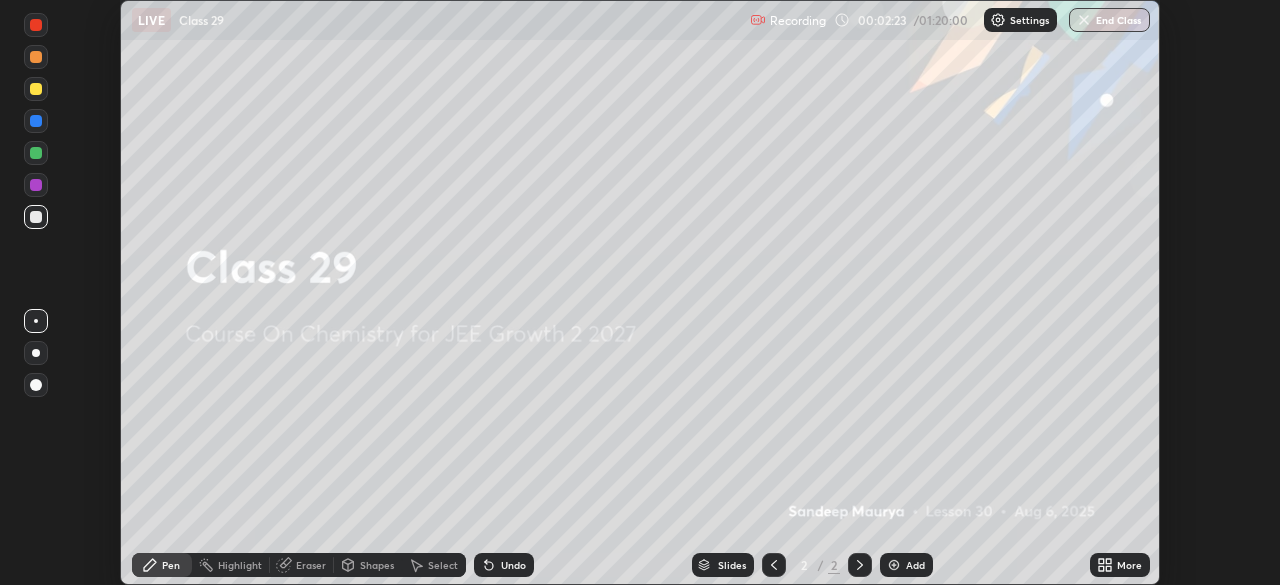 click 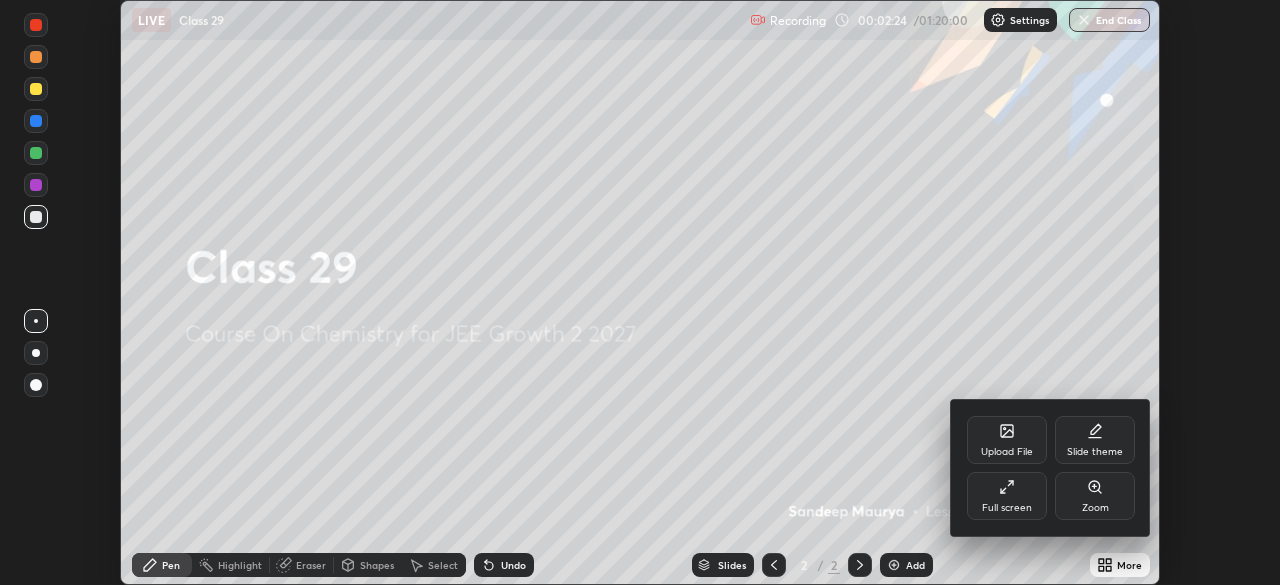 click 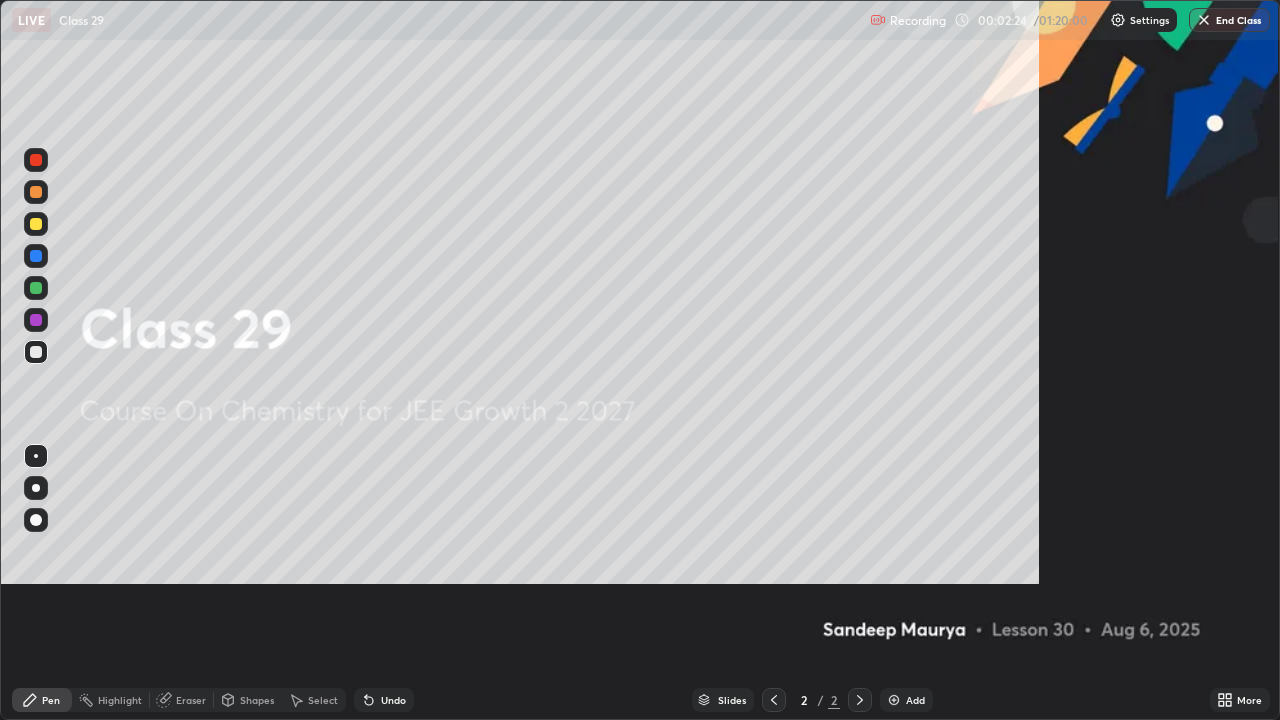 scroll, scrollTop: 99280, scrollLeft: 98720, axis: both 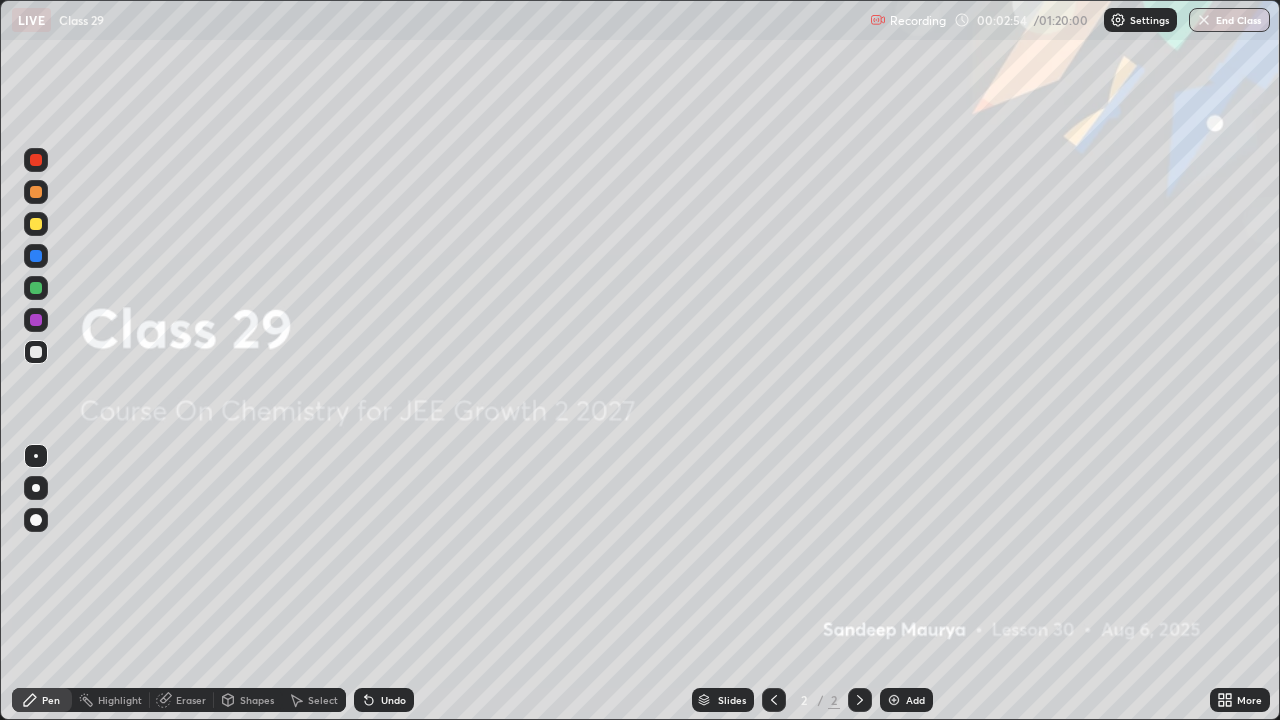 click at bounding box center [894, 700] 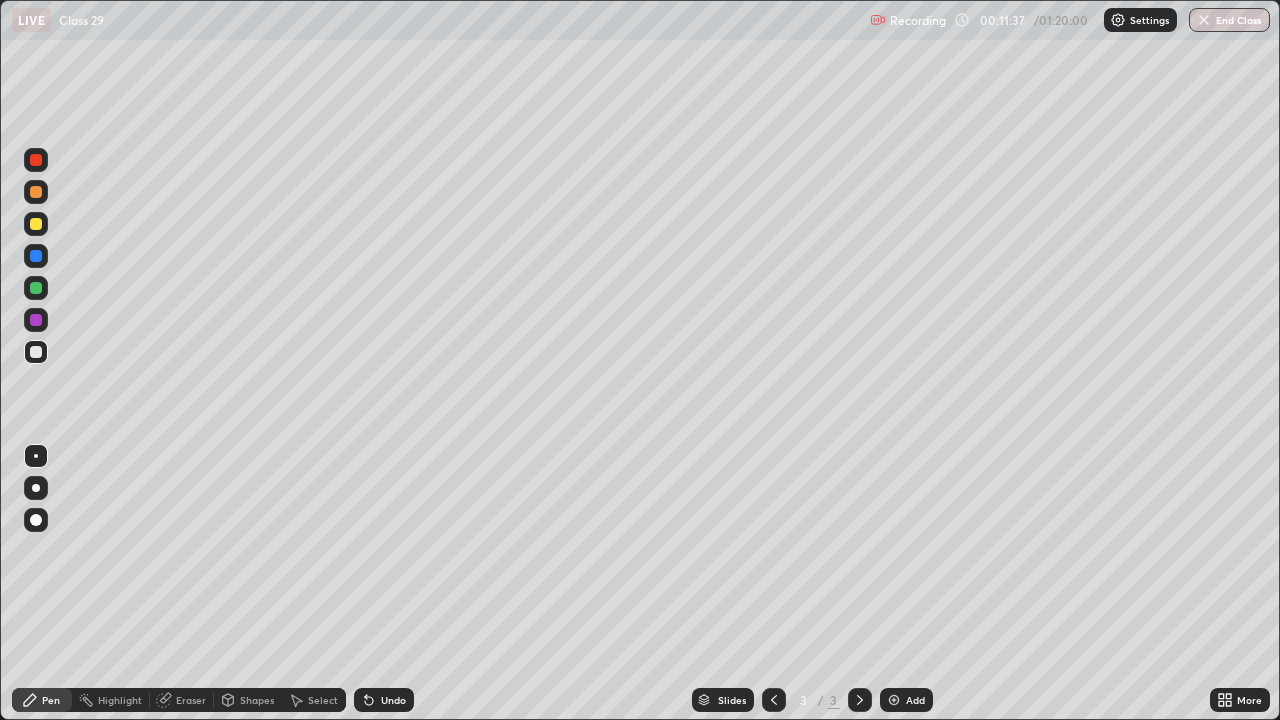 click at bounding box center [894, 700] 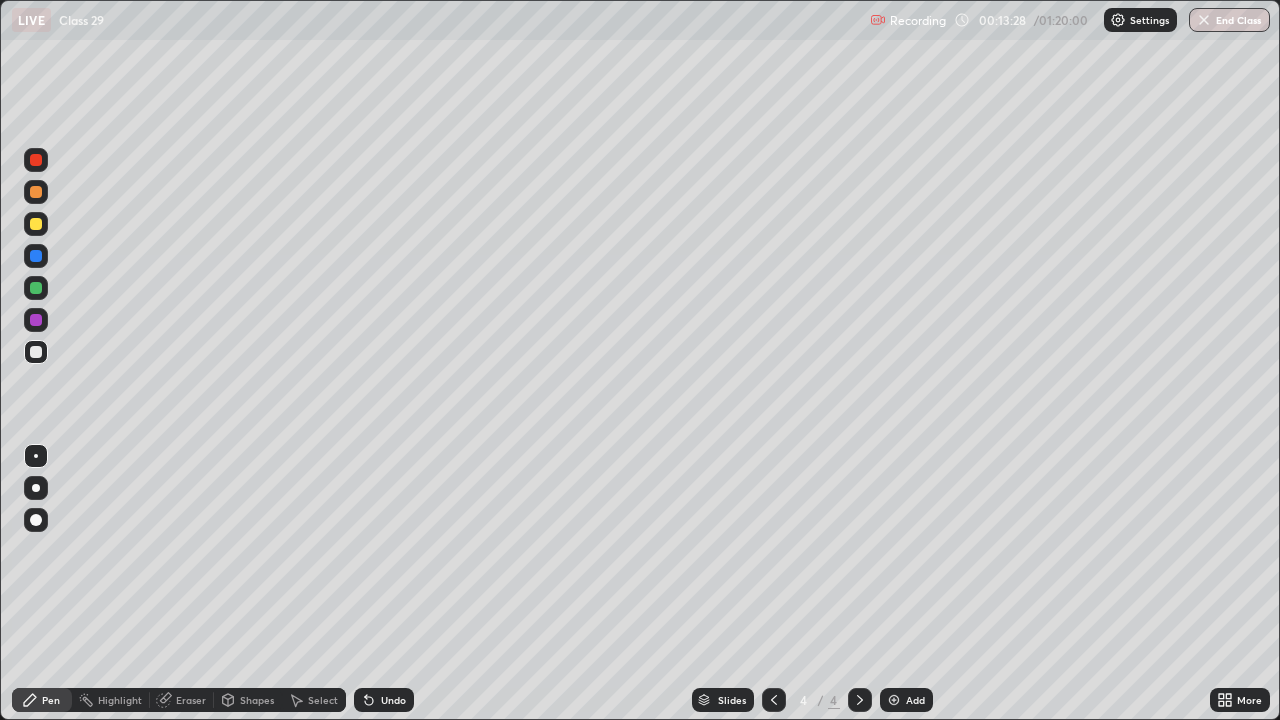 click 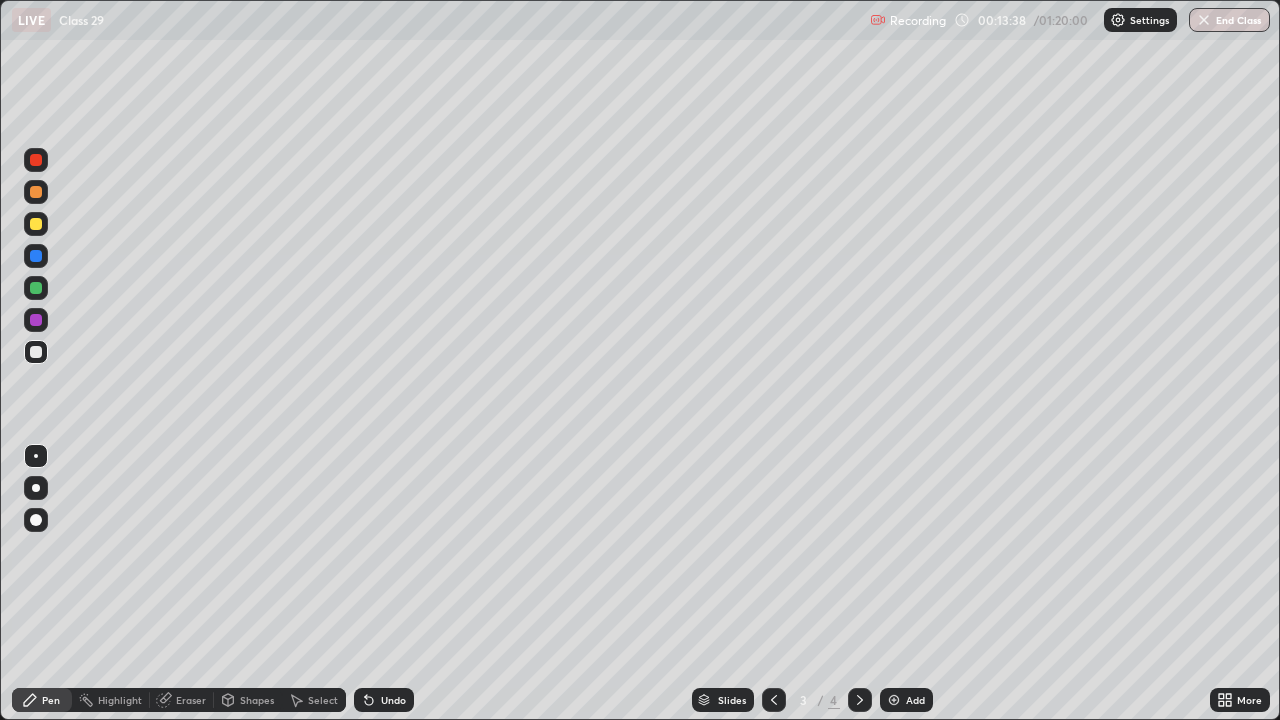 click at bounding box center [36, 192] 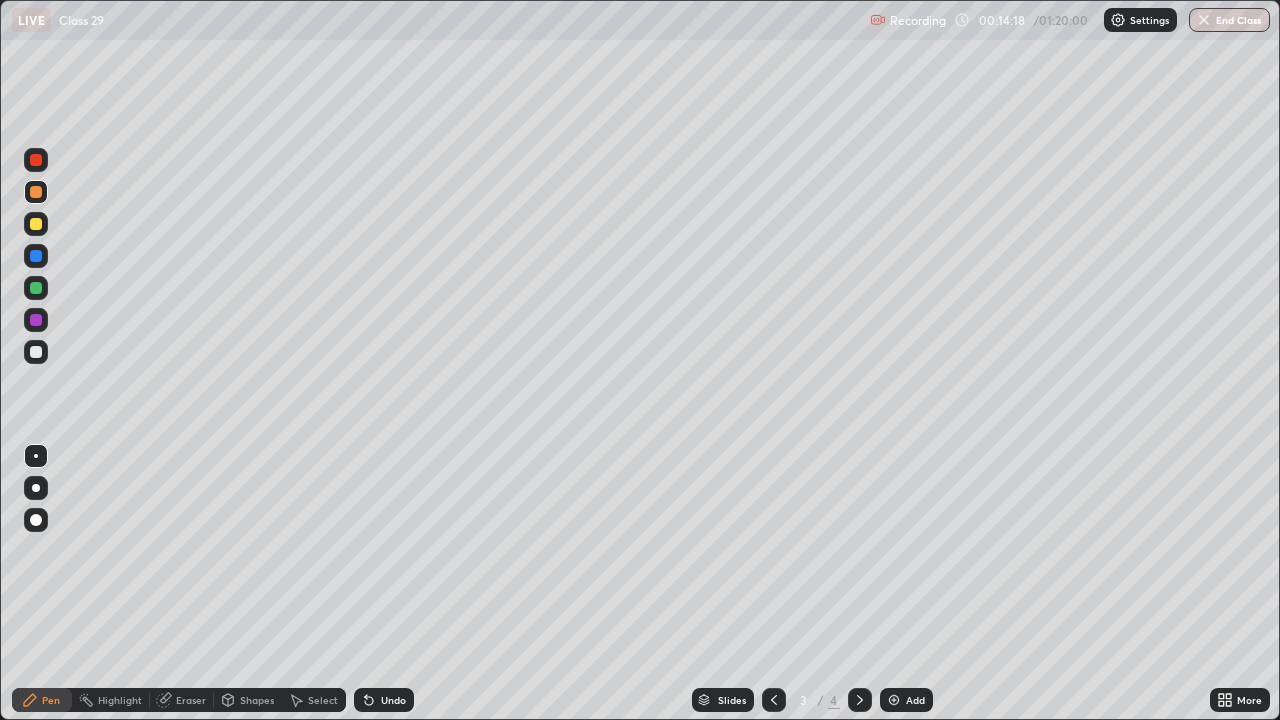 click 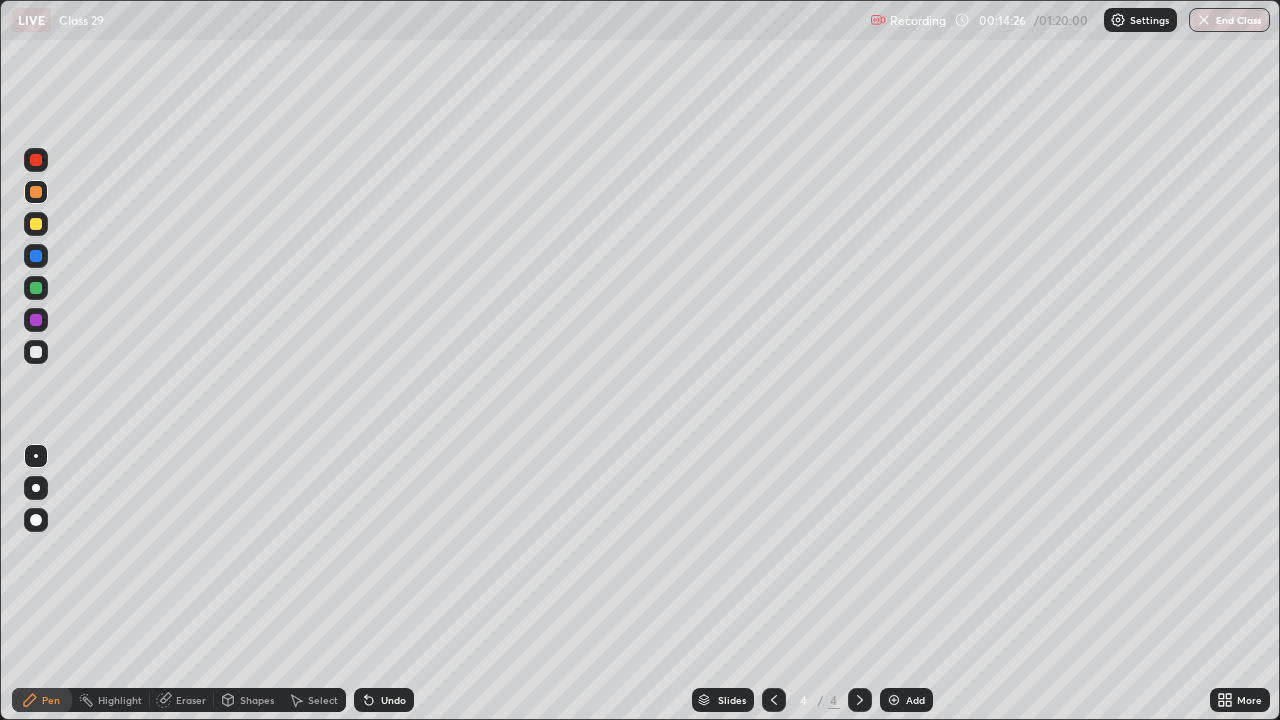click 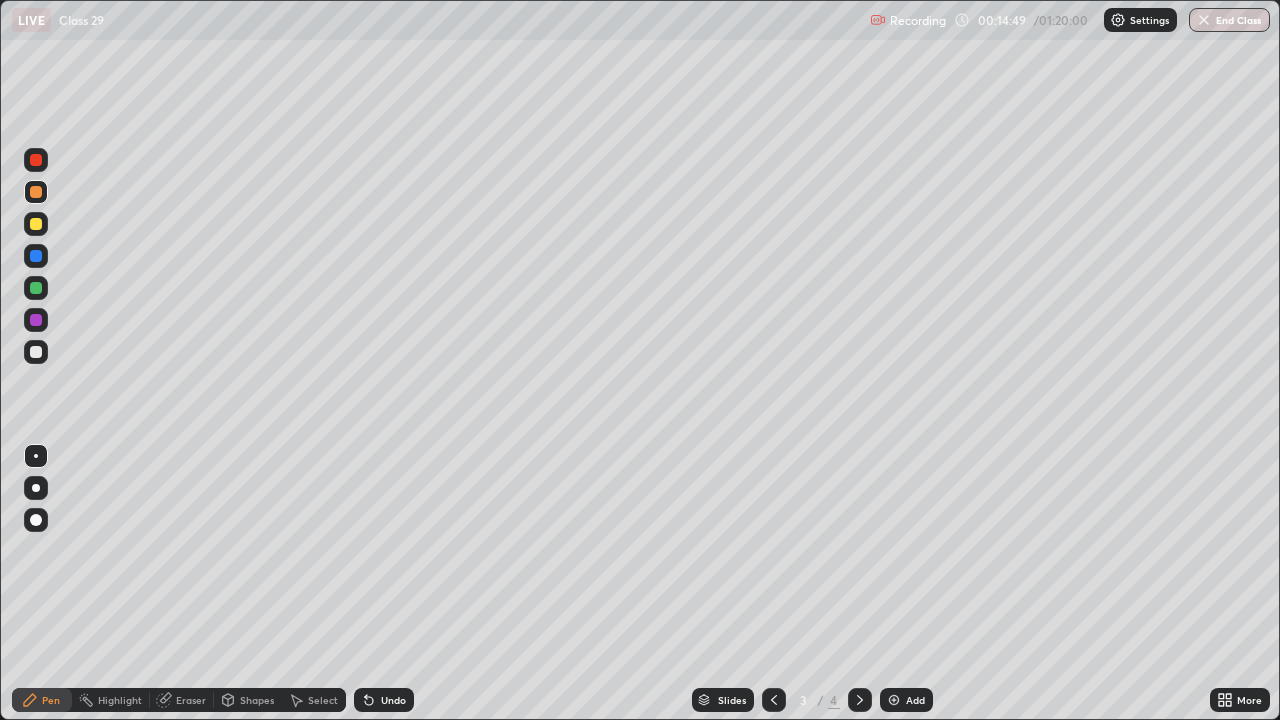 click 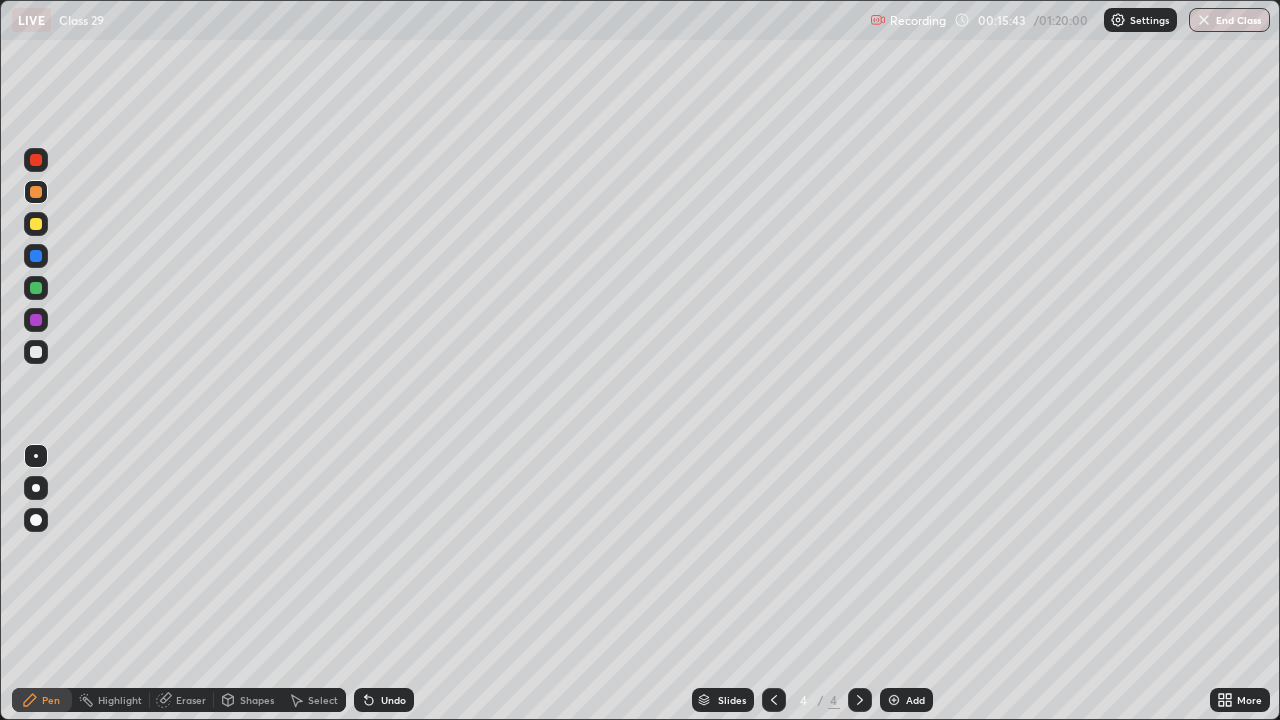 click 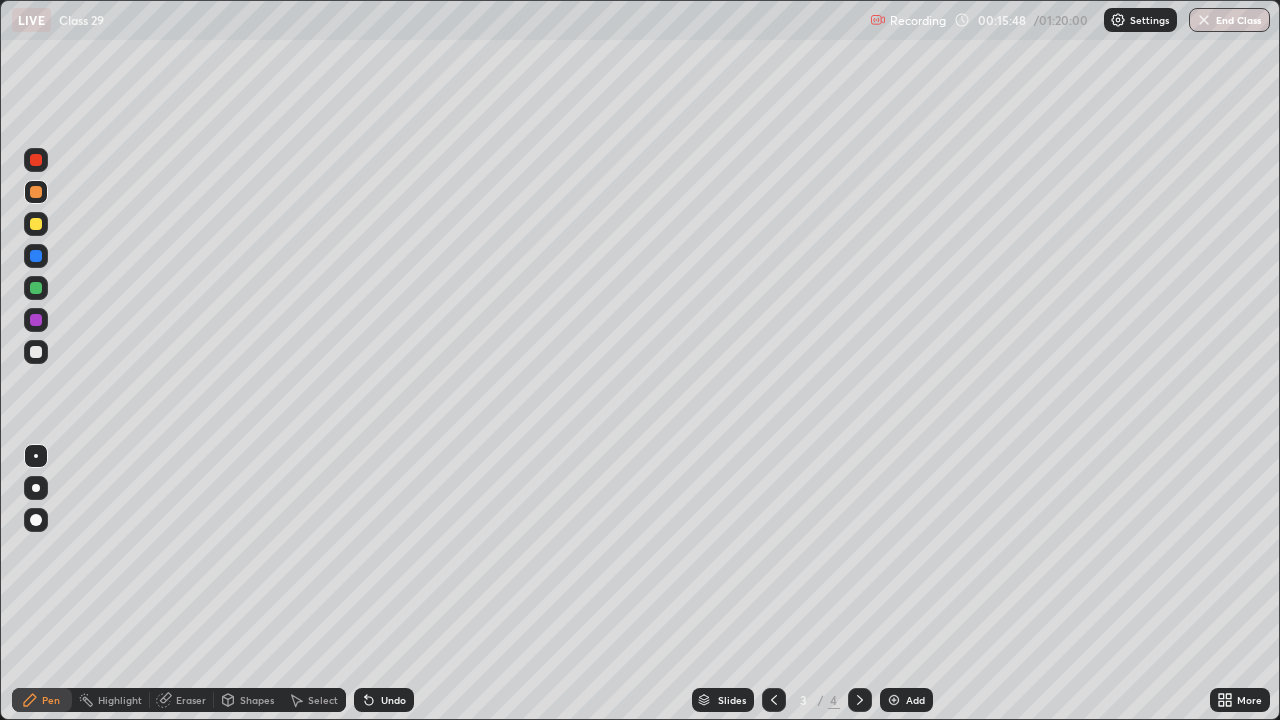 click 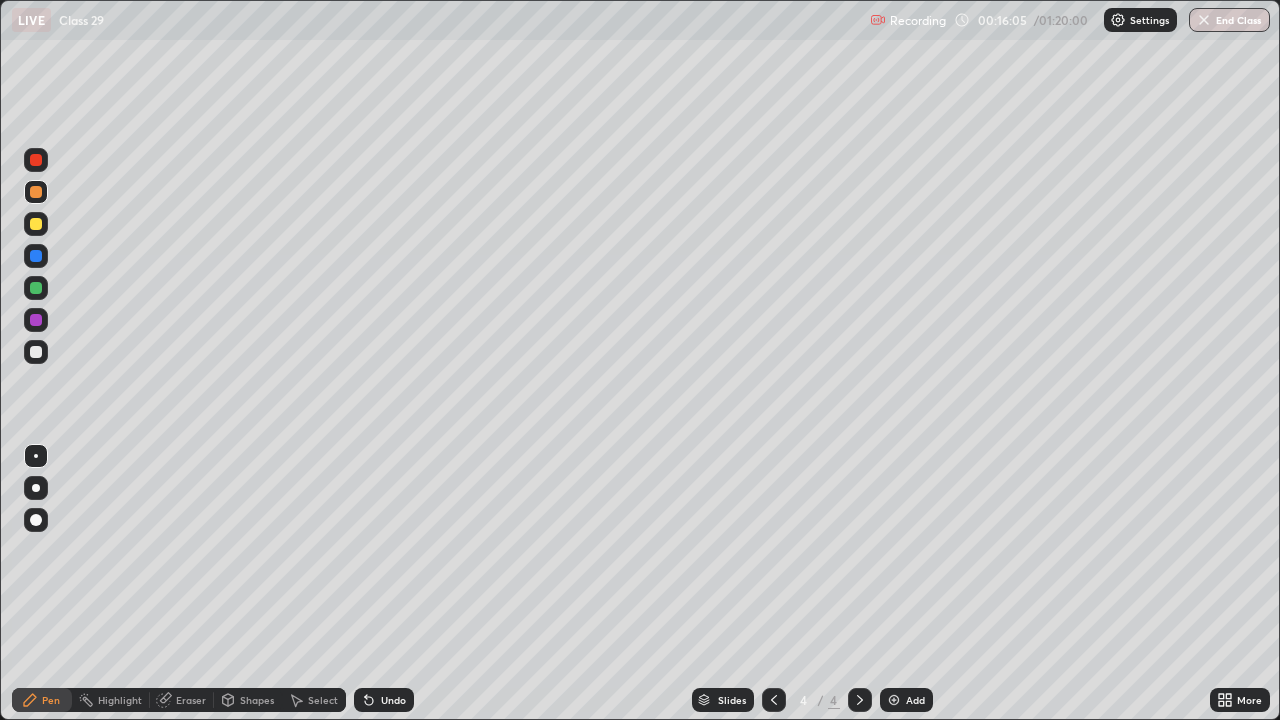 click 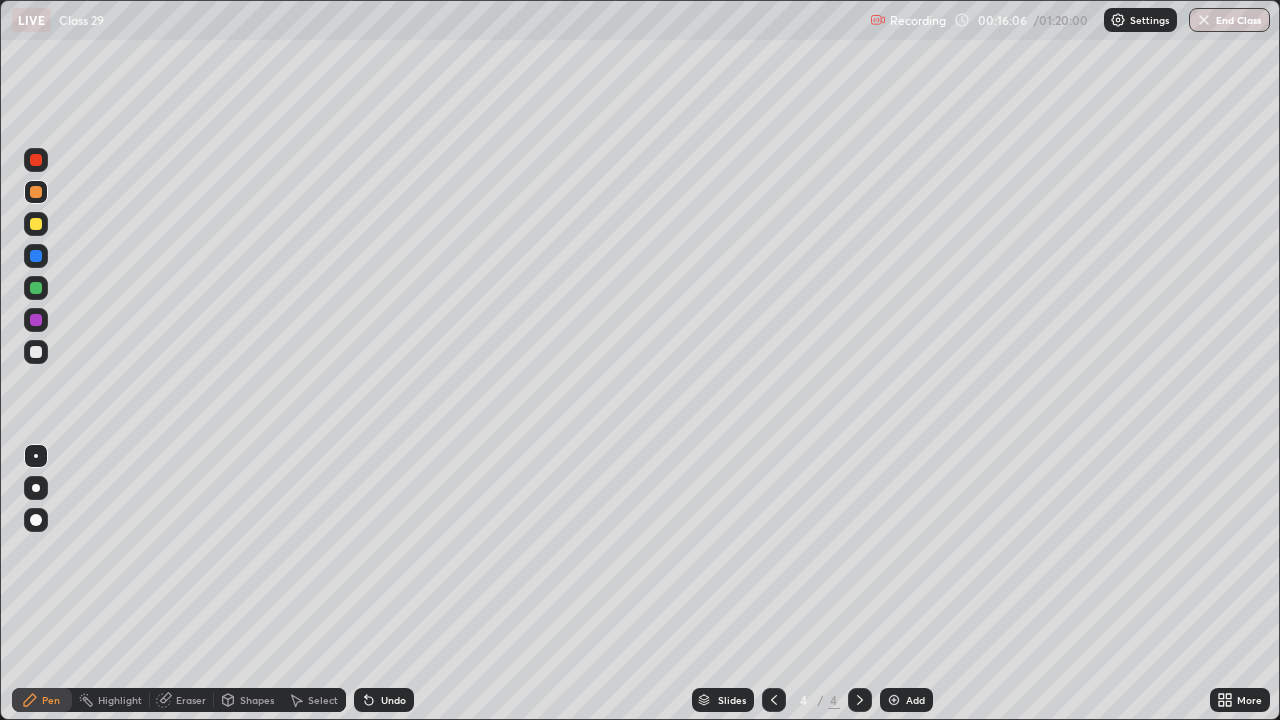click at bounding box center (894, 700) 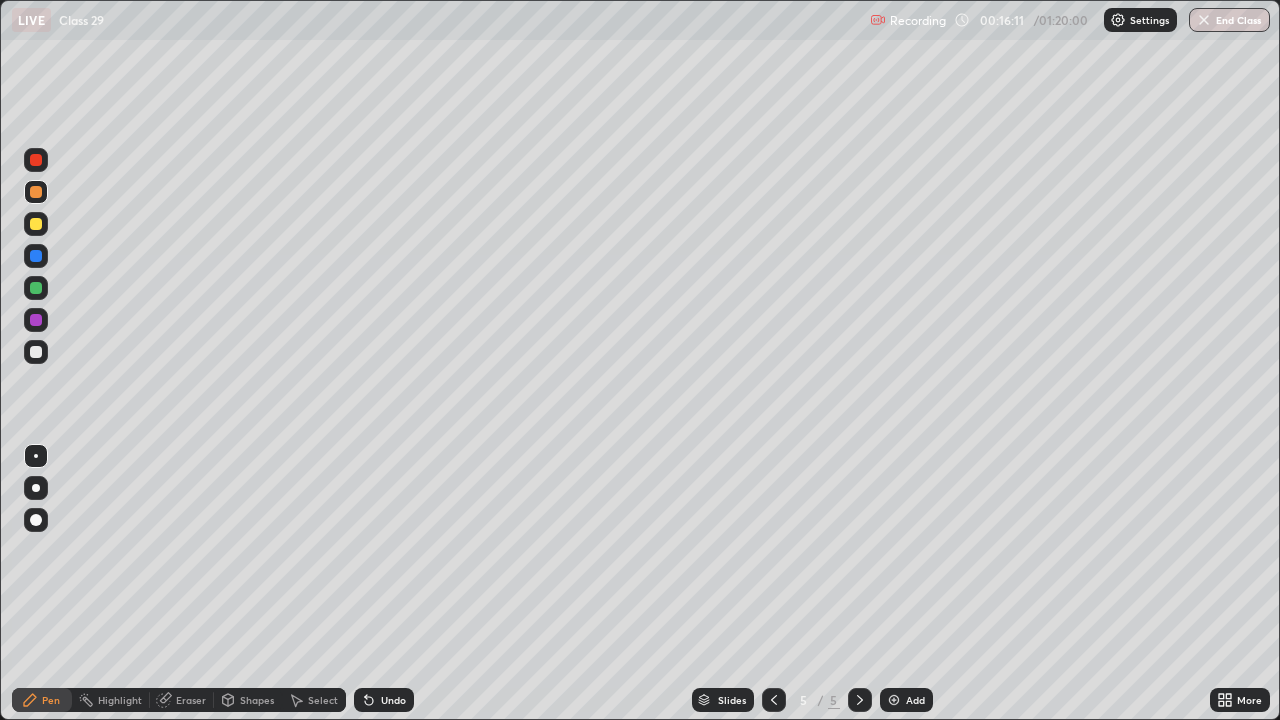 click 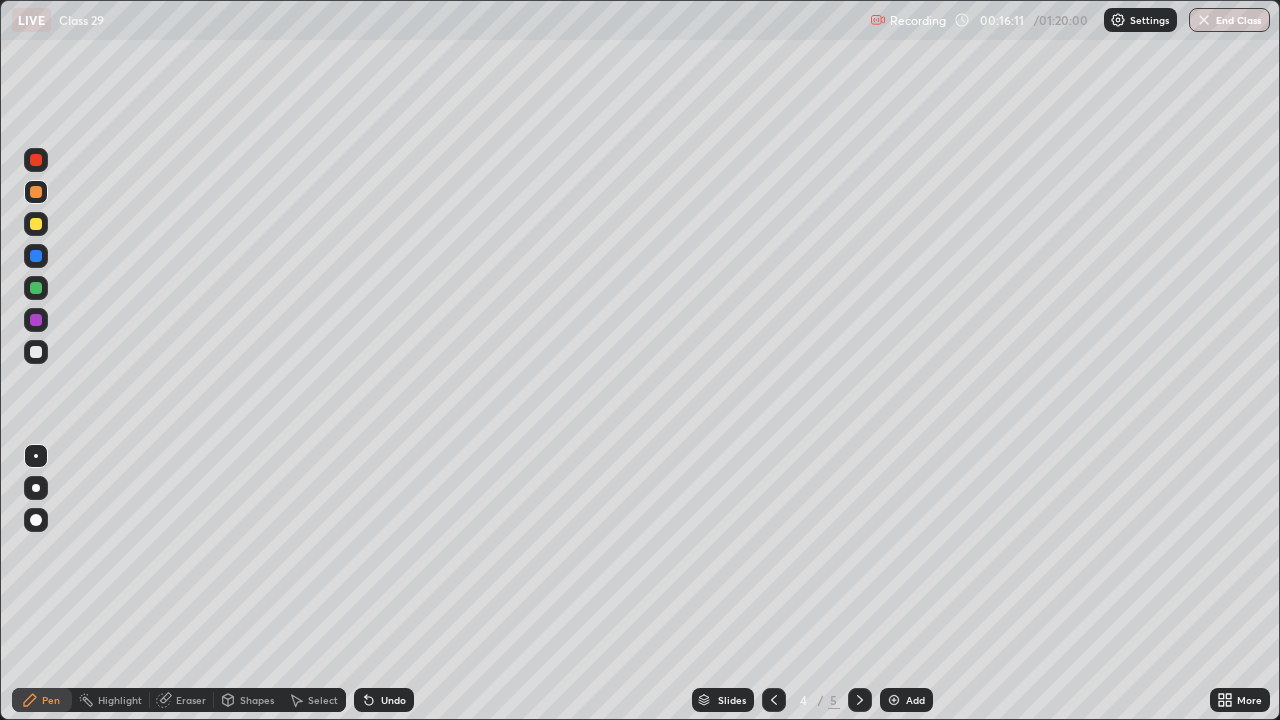 click 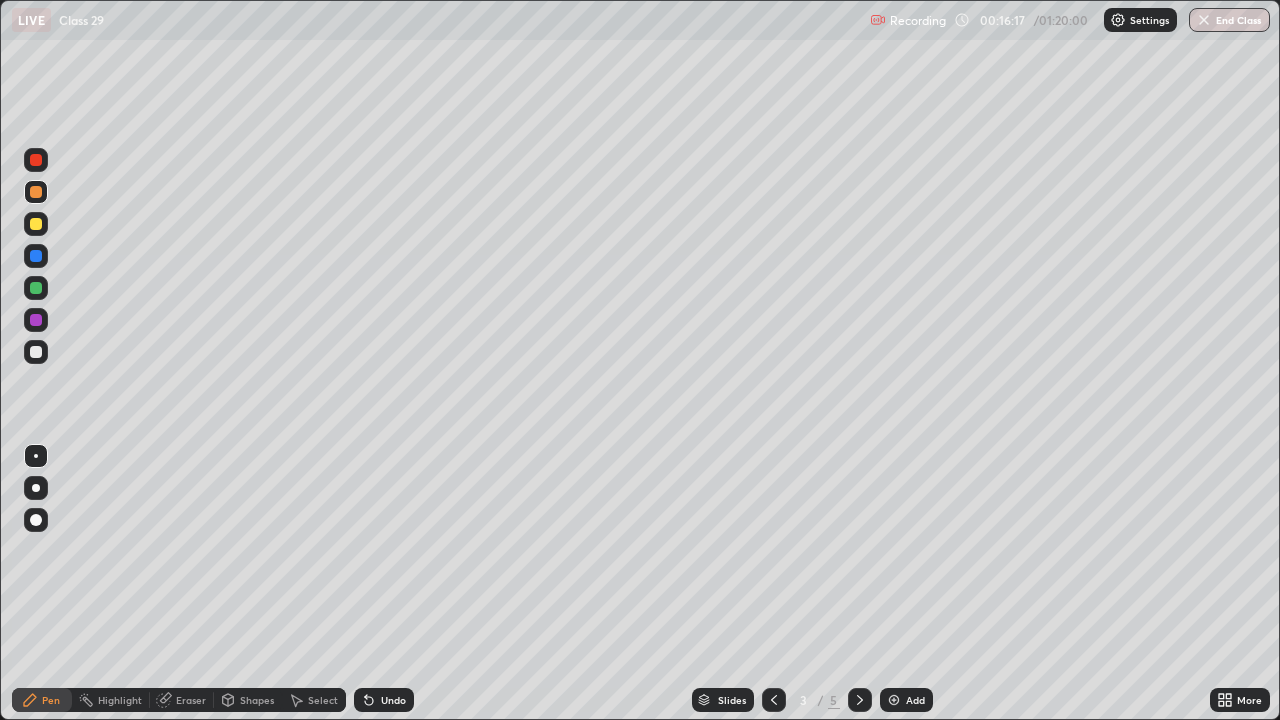 click 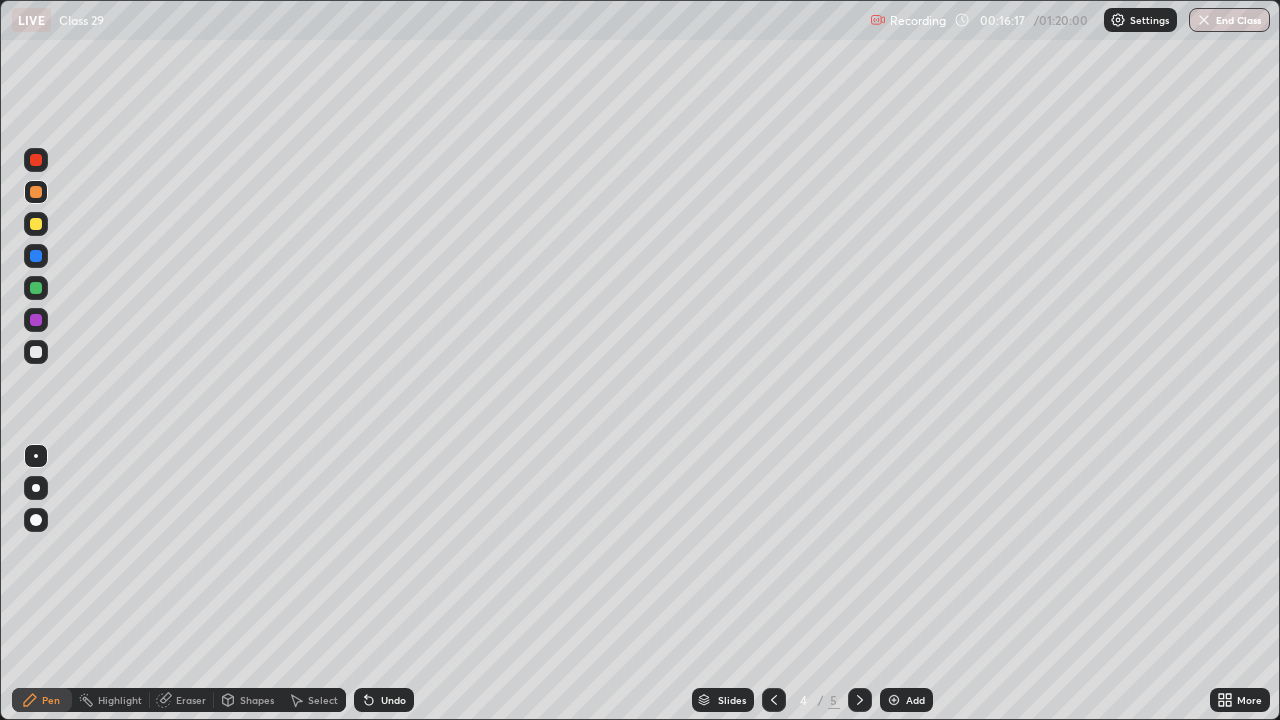 click 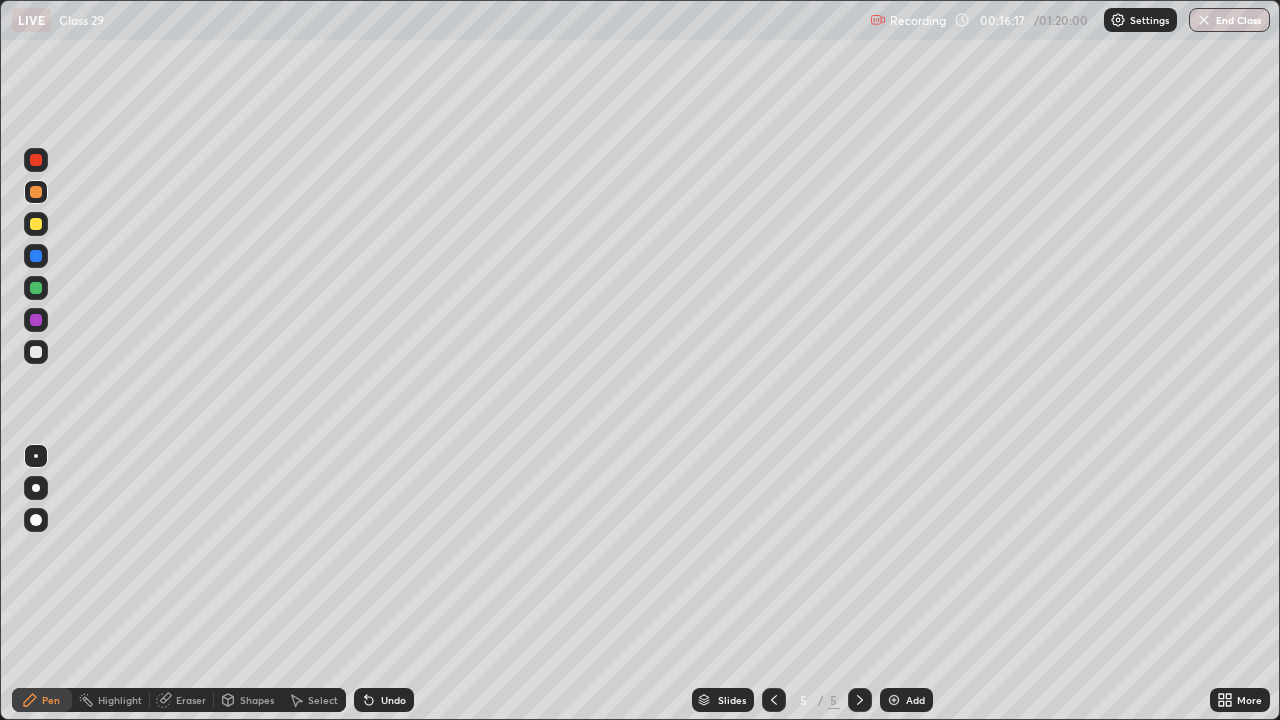 click 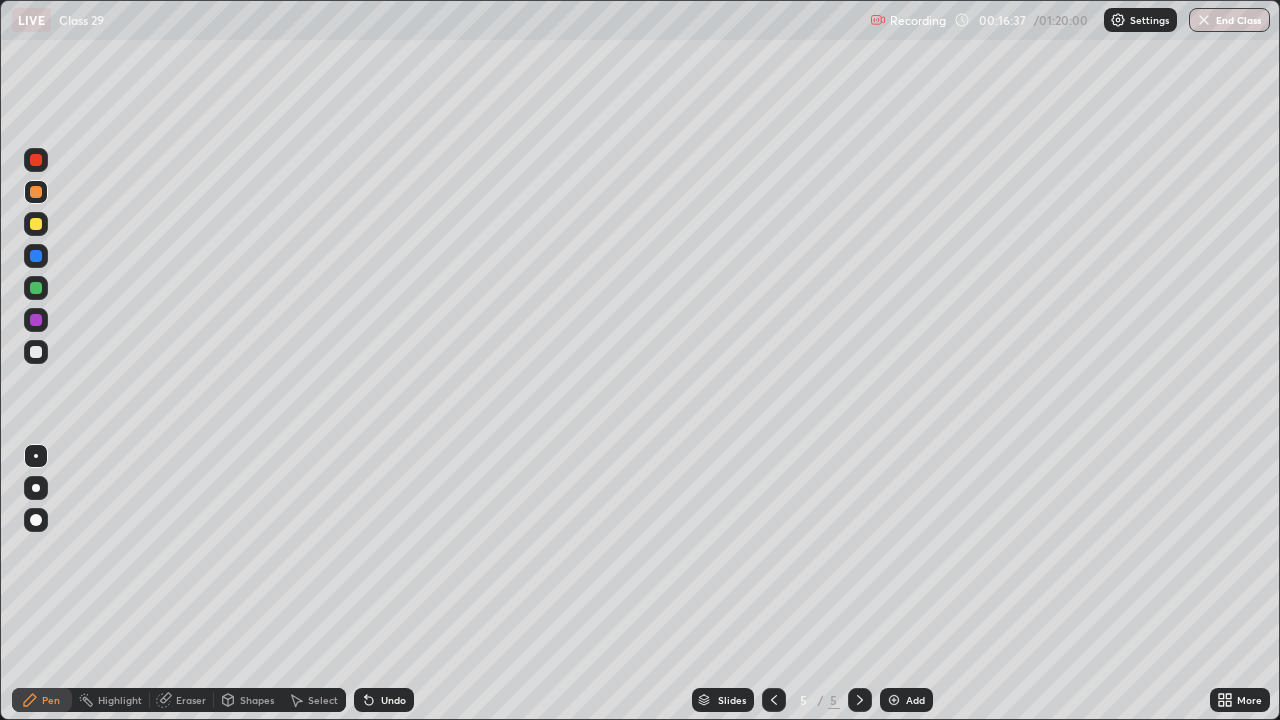 click on "Undo" at bounding box center (393, 700) 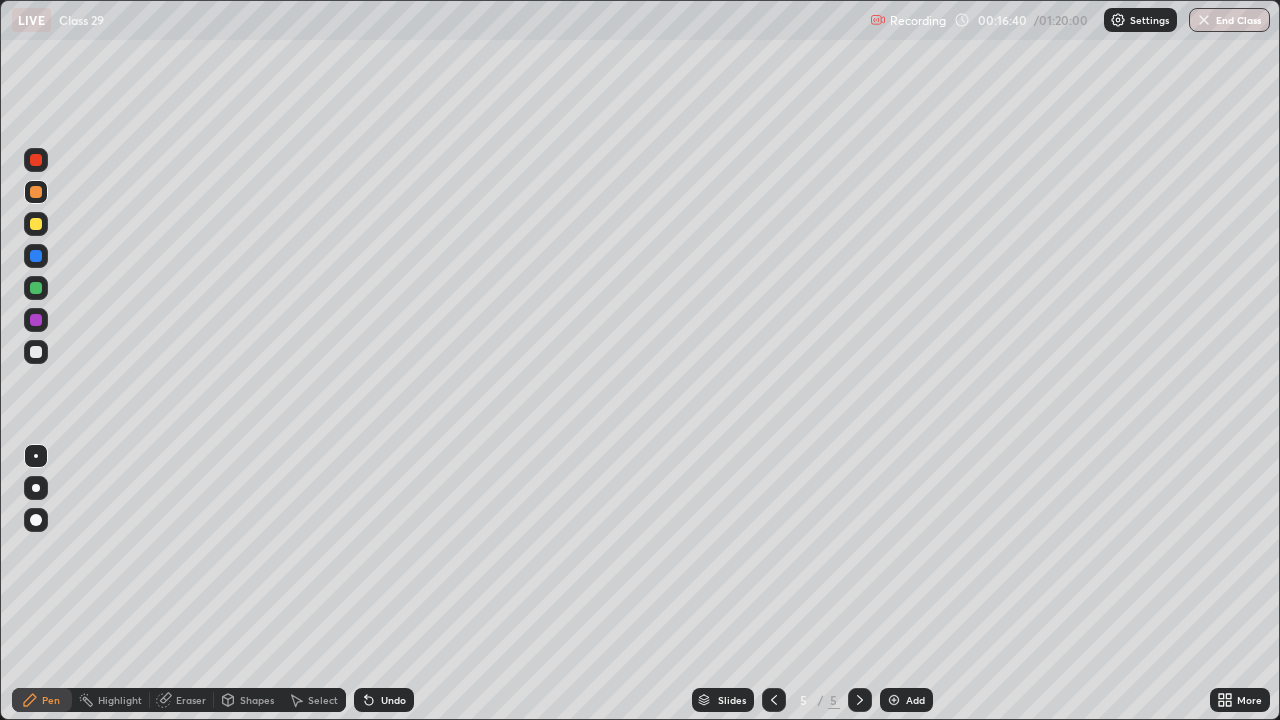 click at bounding box center (774, 700) 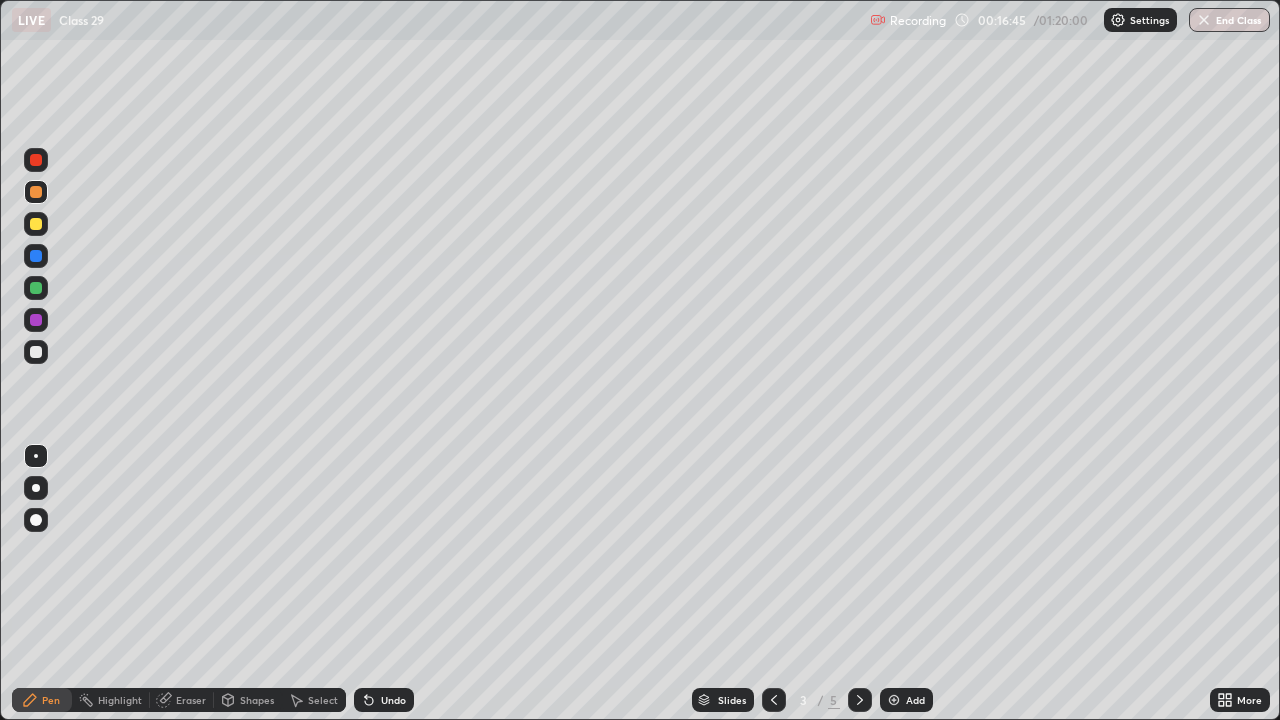 click 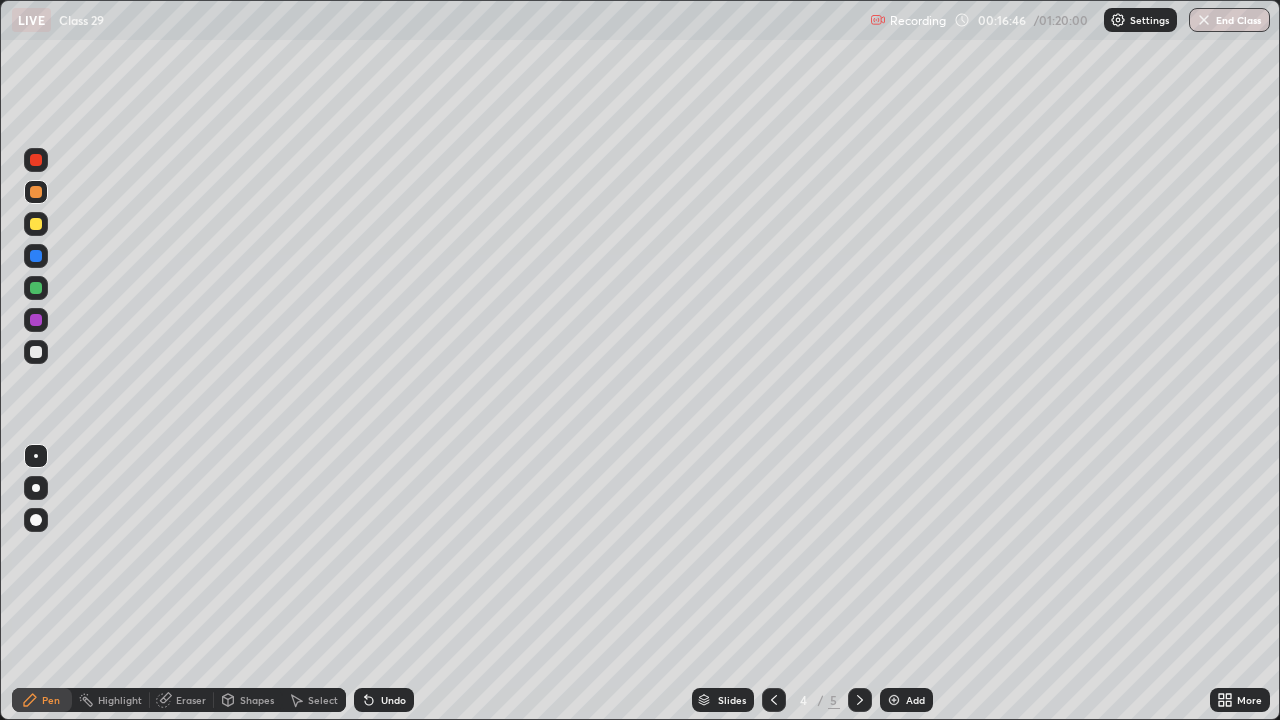 click 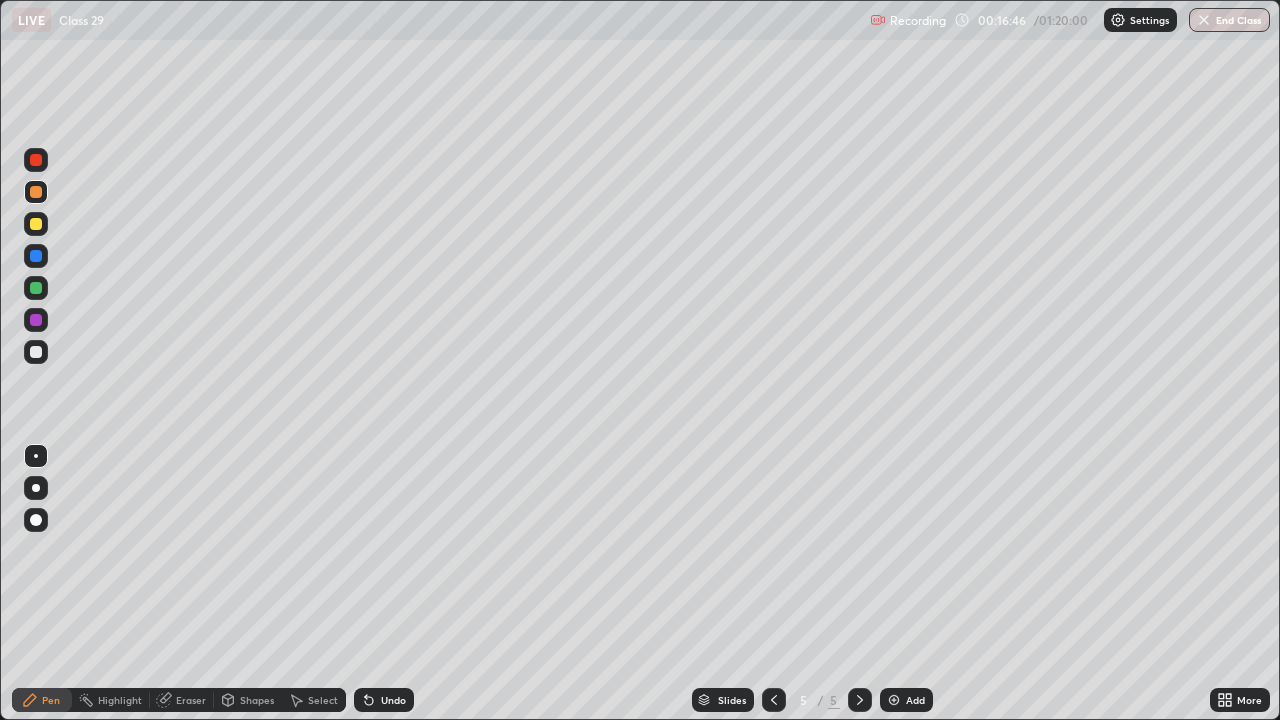 click 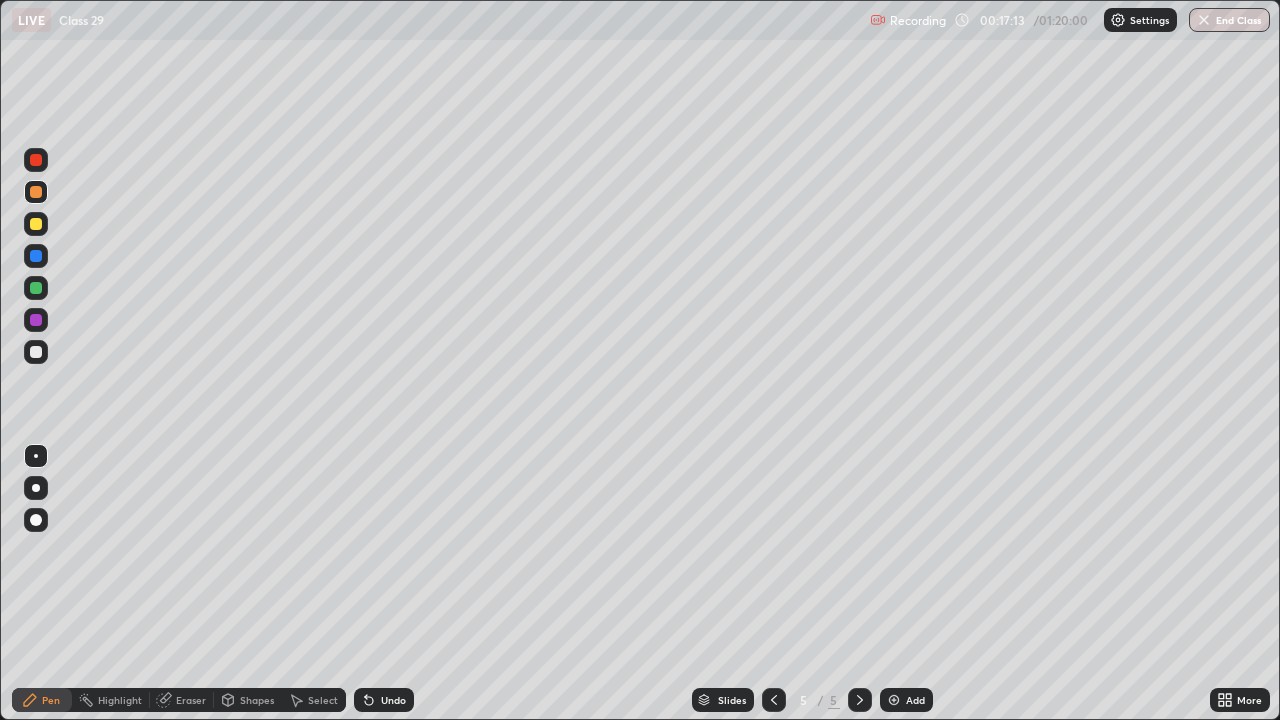 click 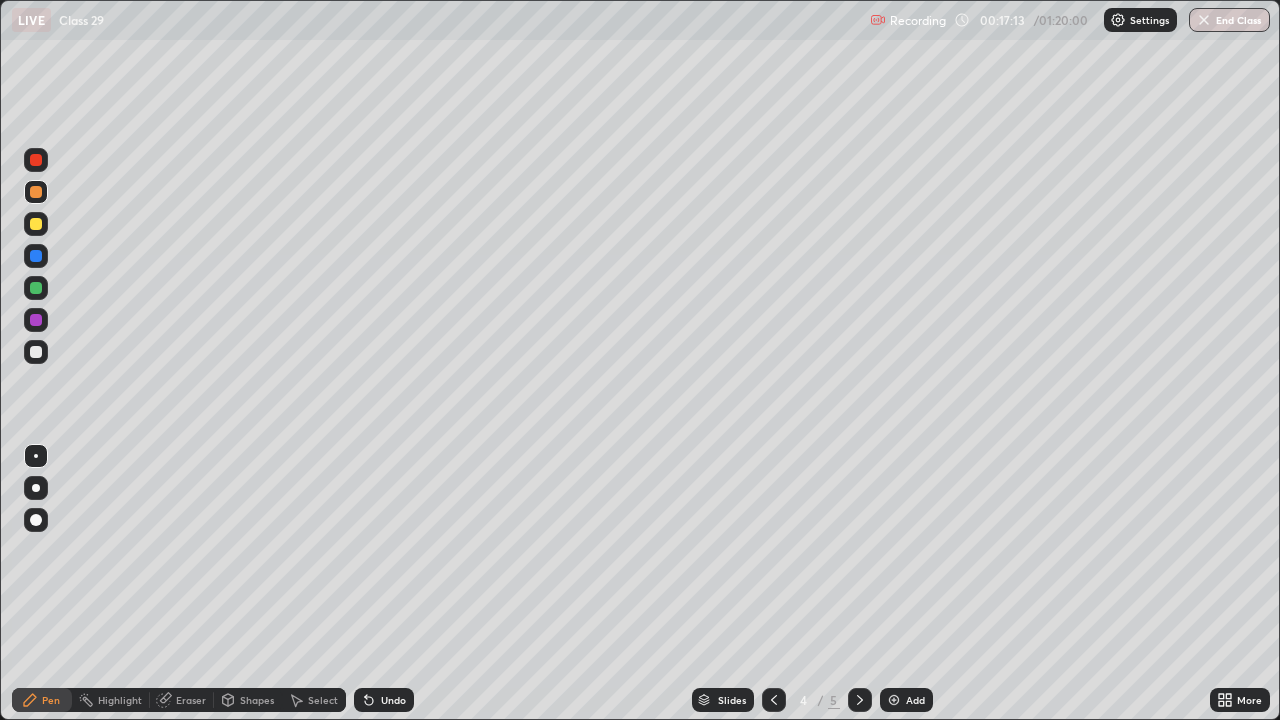 click 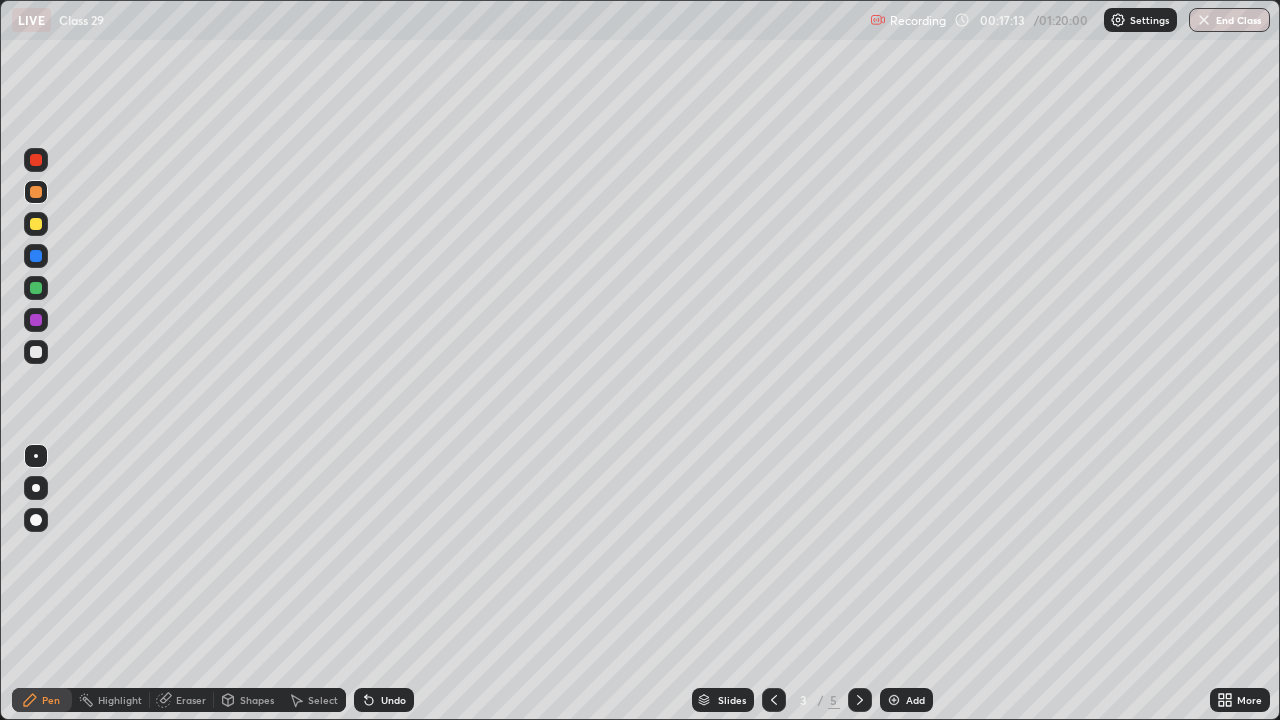 click 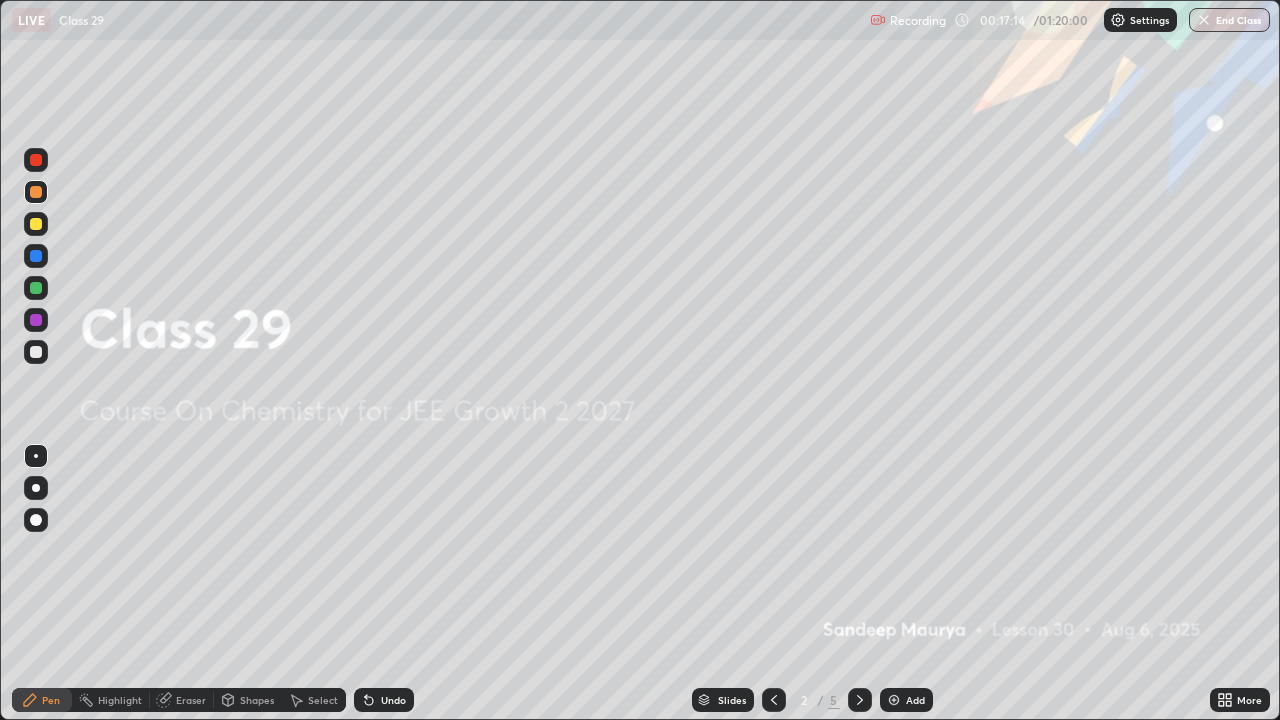 click 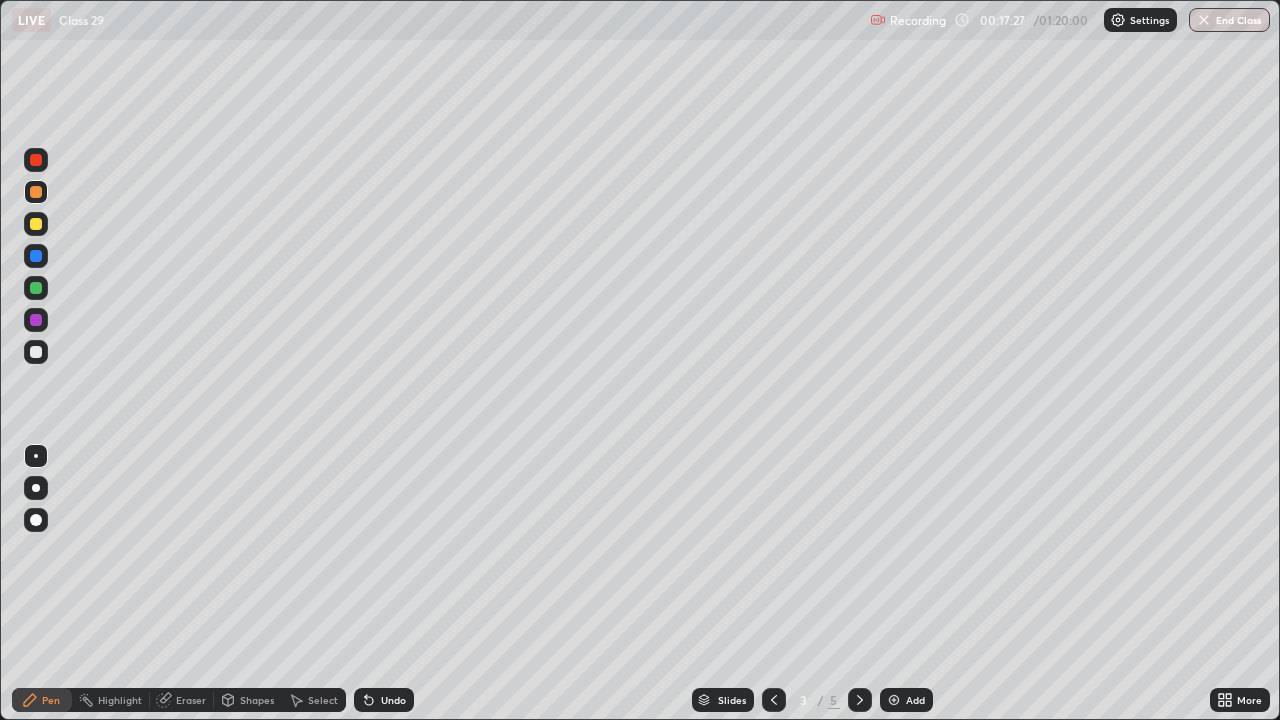 click 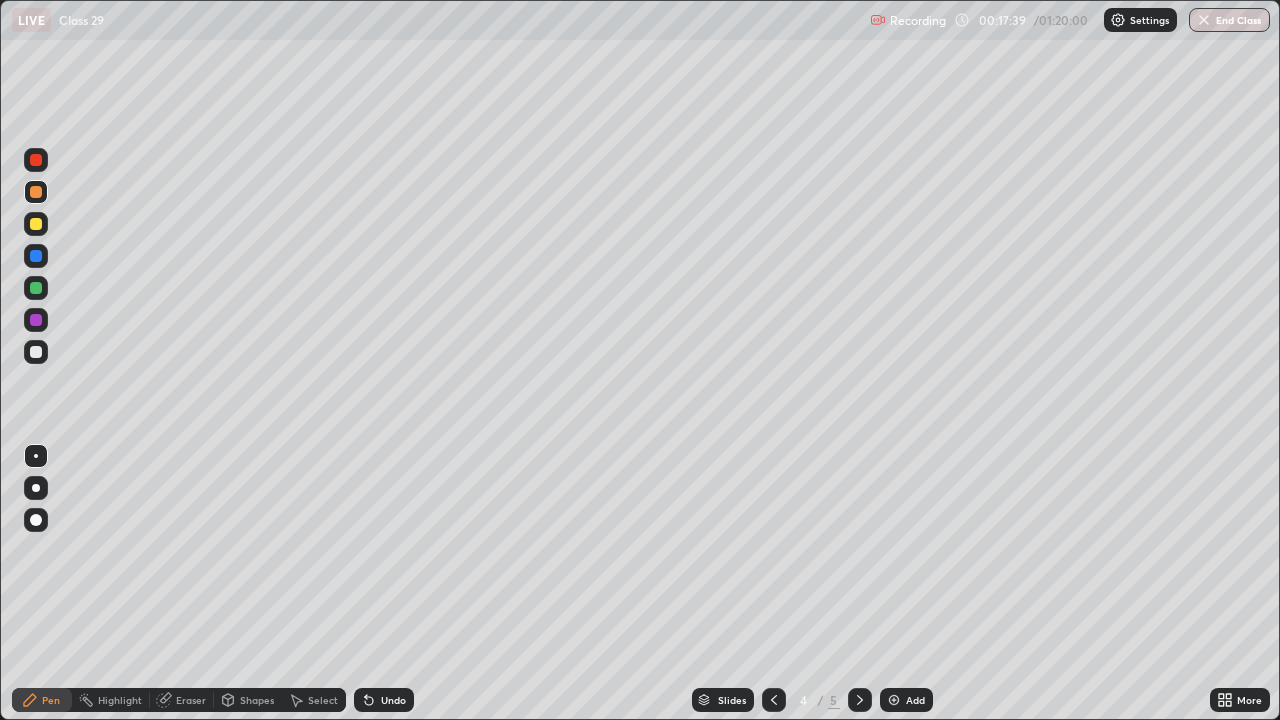 click 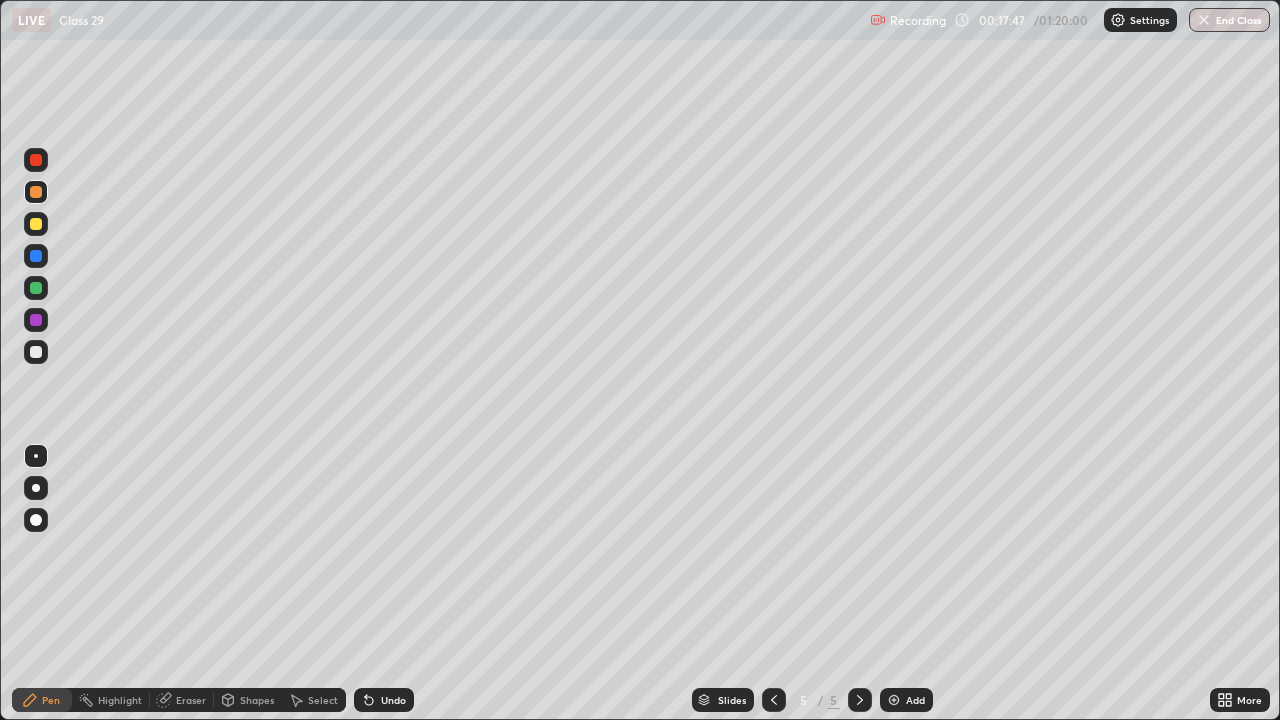 click at bounding box center (36, 320) 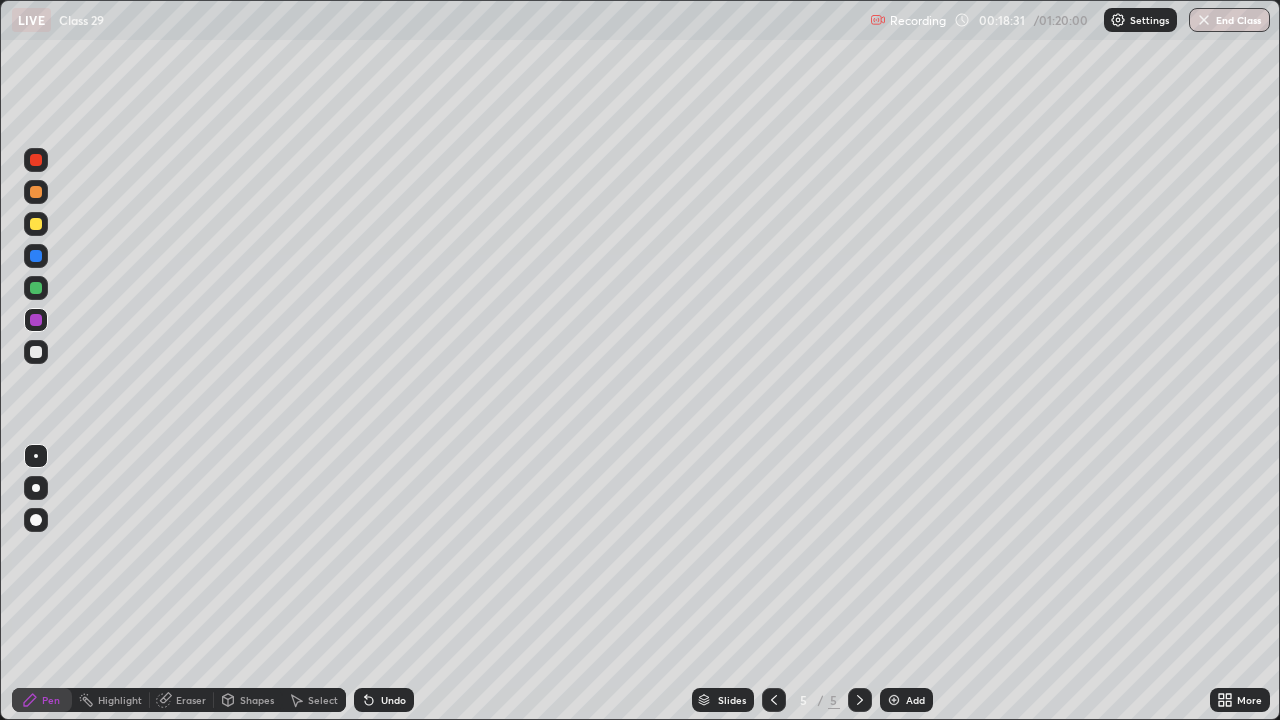 click 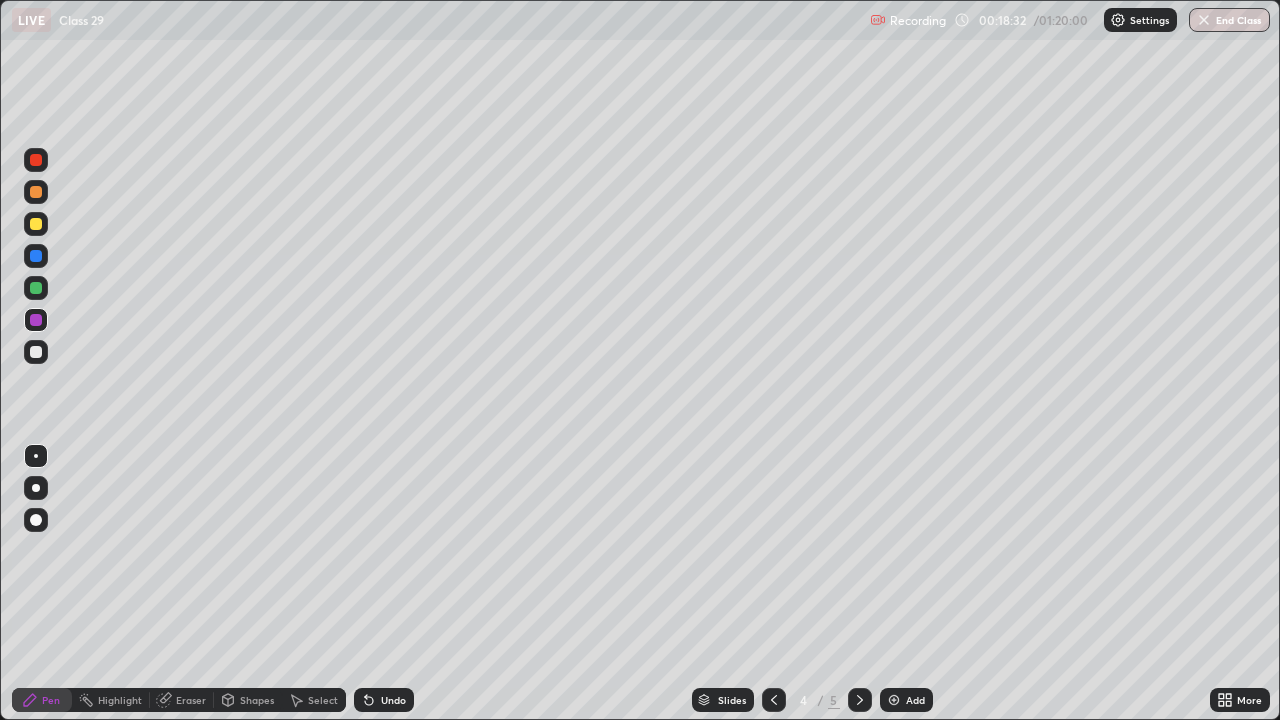 click 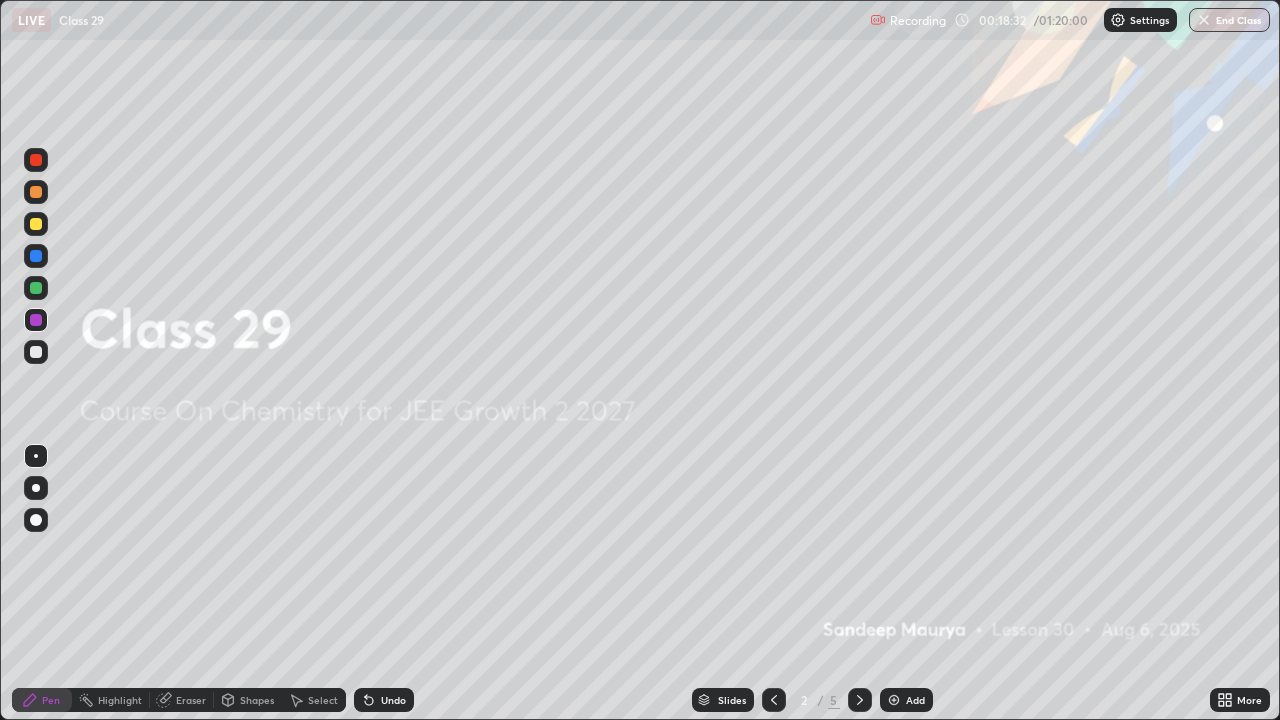 click 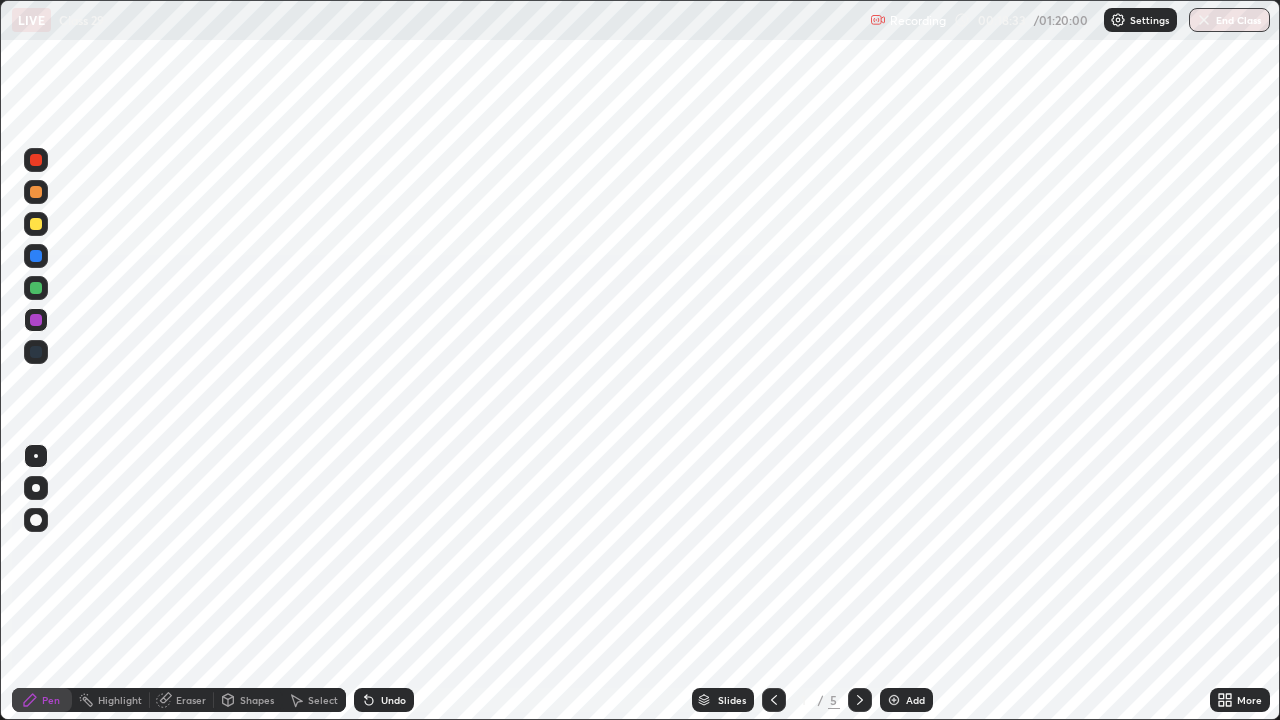 click 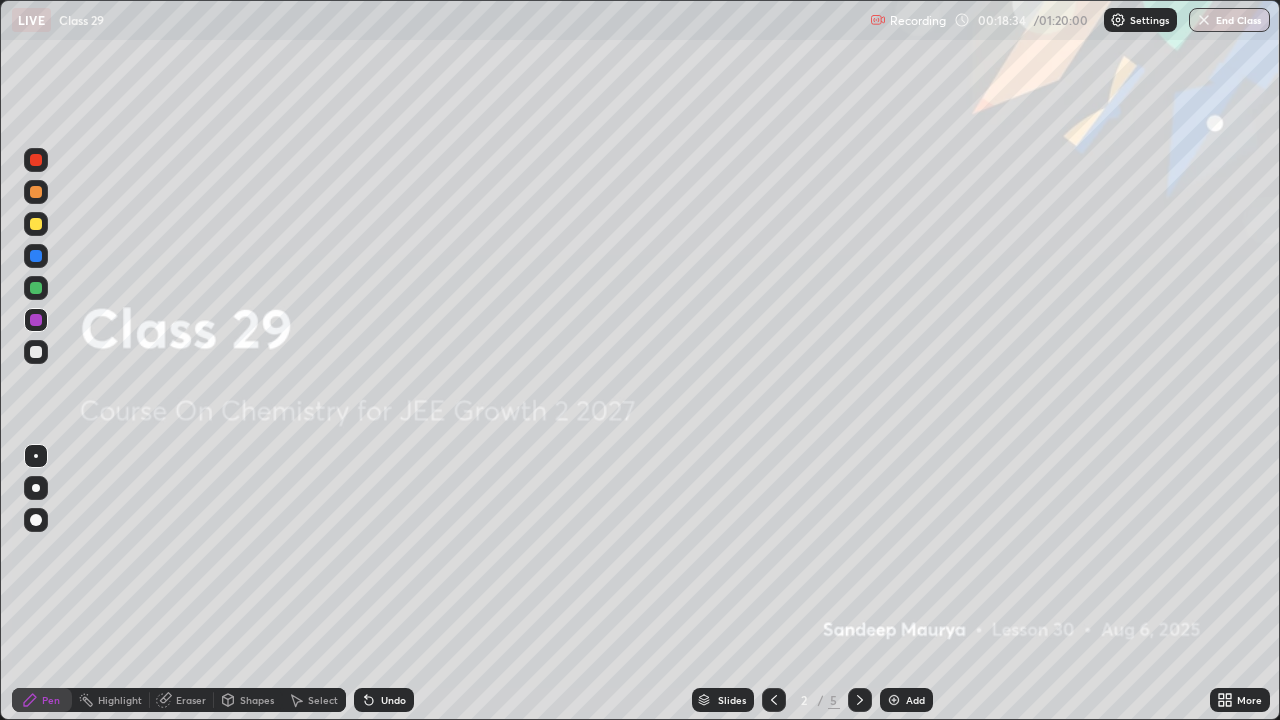 click at bounding box center [860, 700] 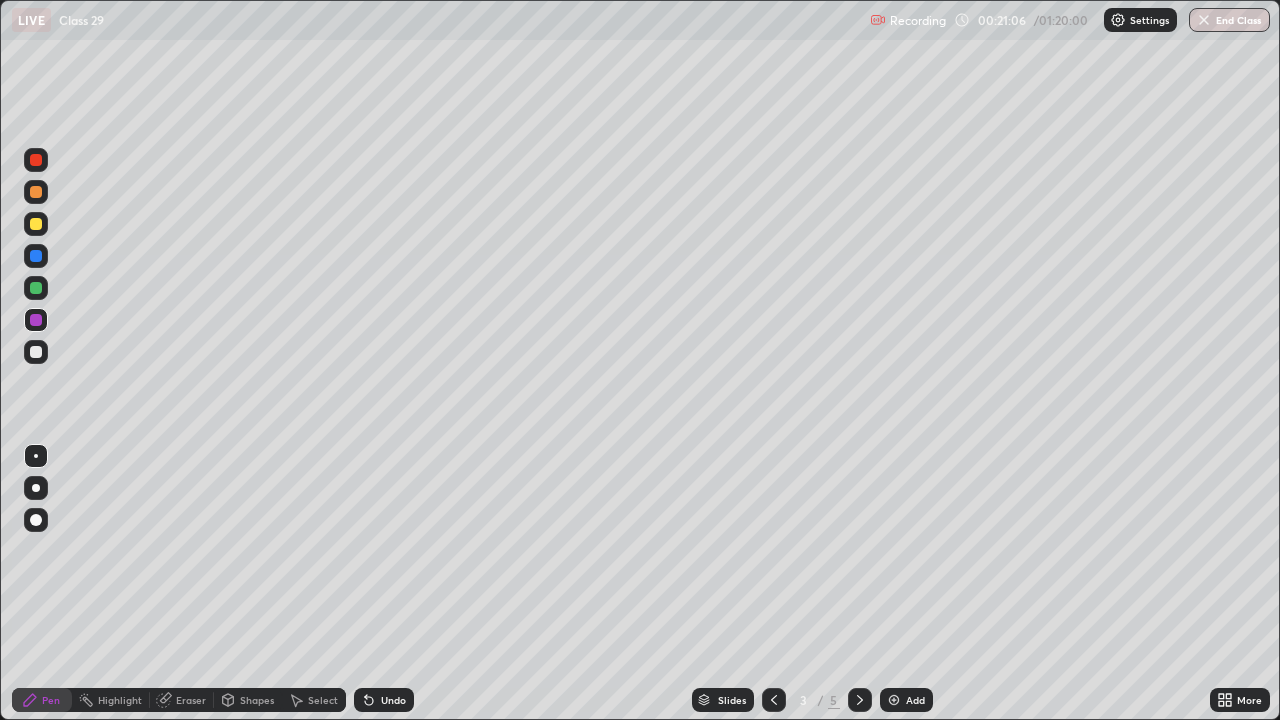 click 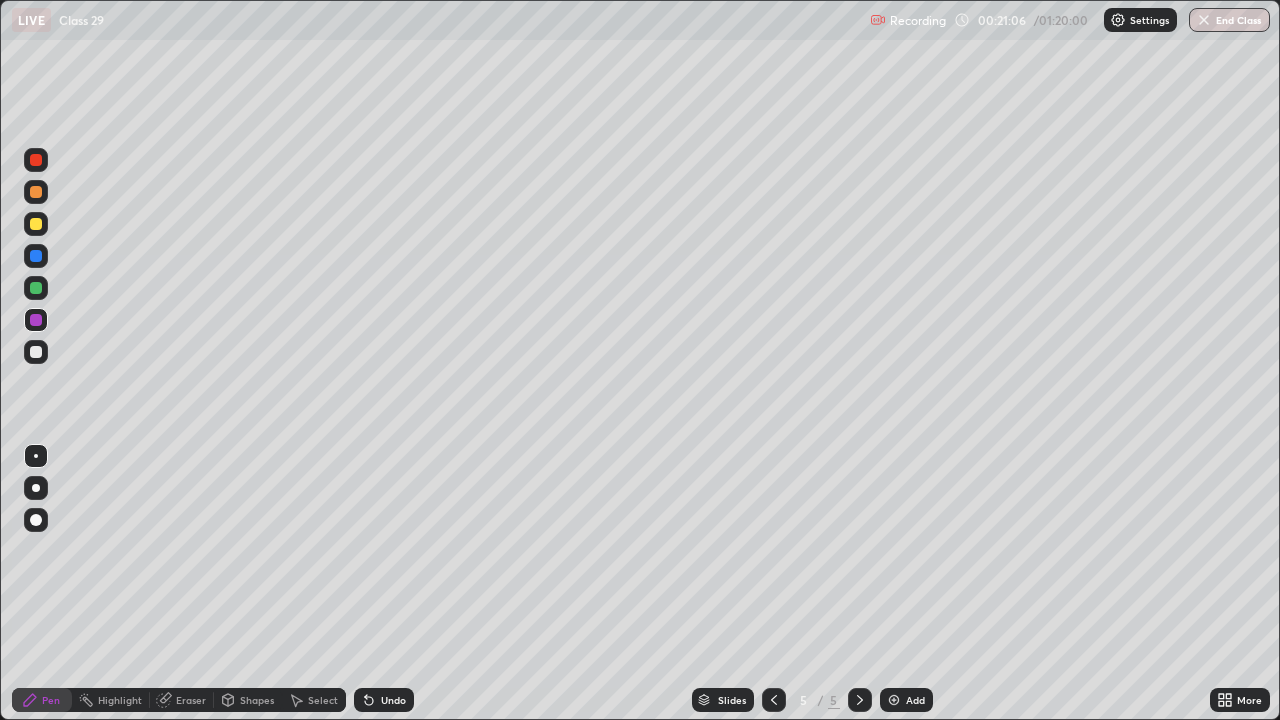 click at bounding box center (860, 700) 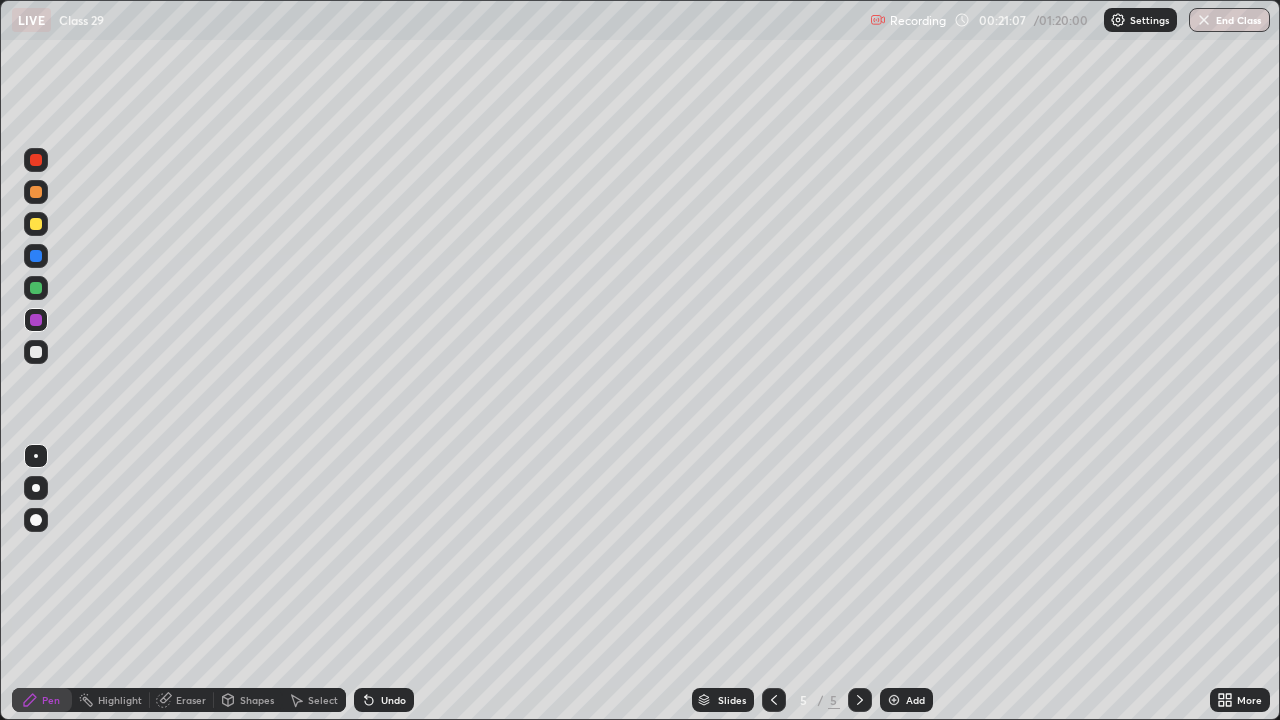 click at bounding box center [774, 700] 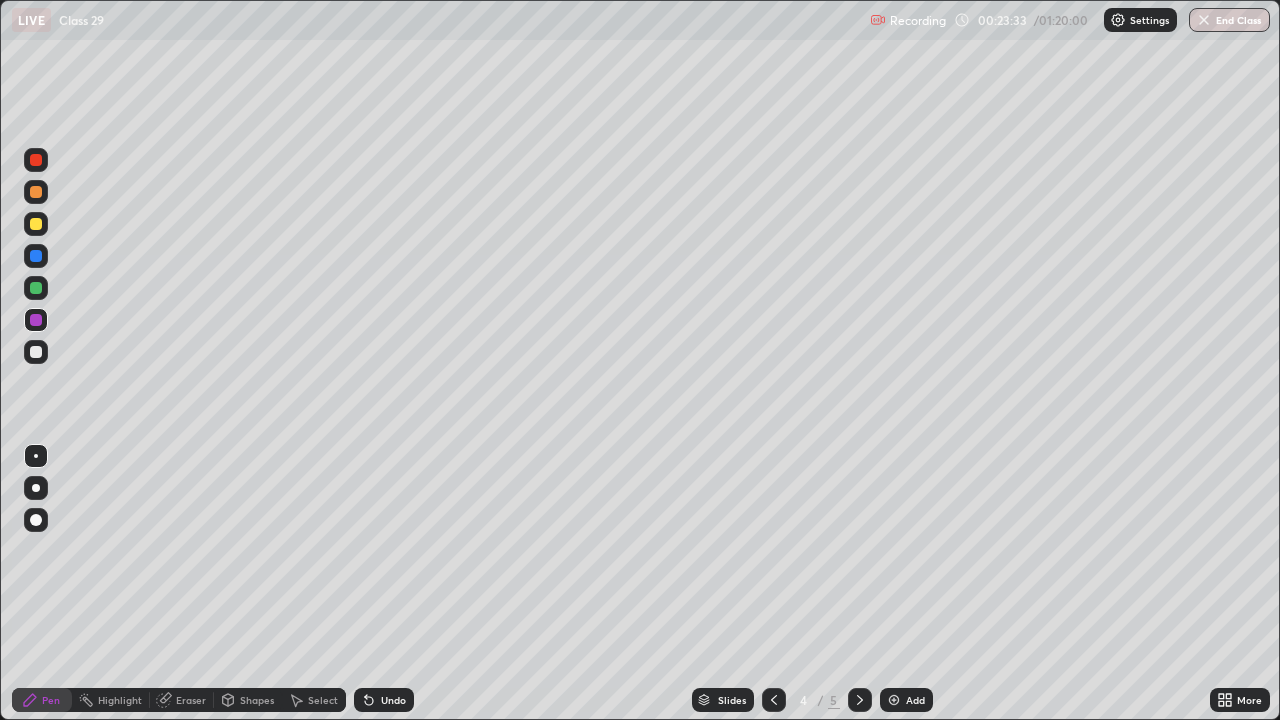 click 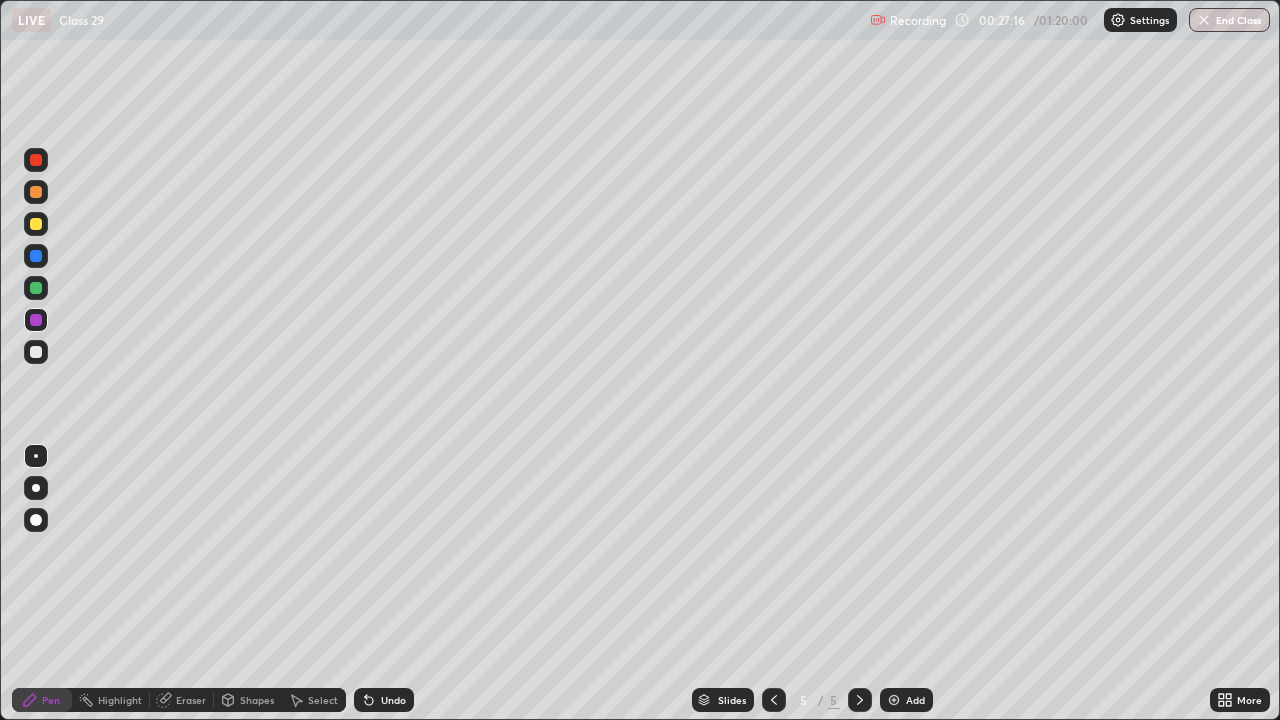 click at bounding box center [894, 700] 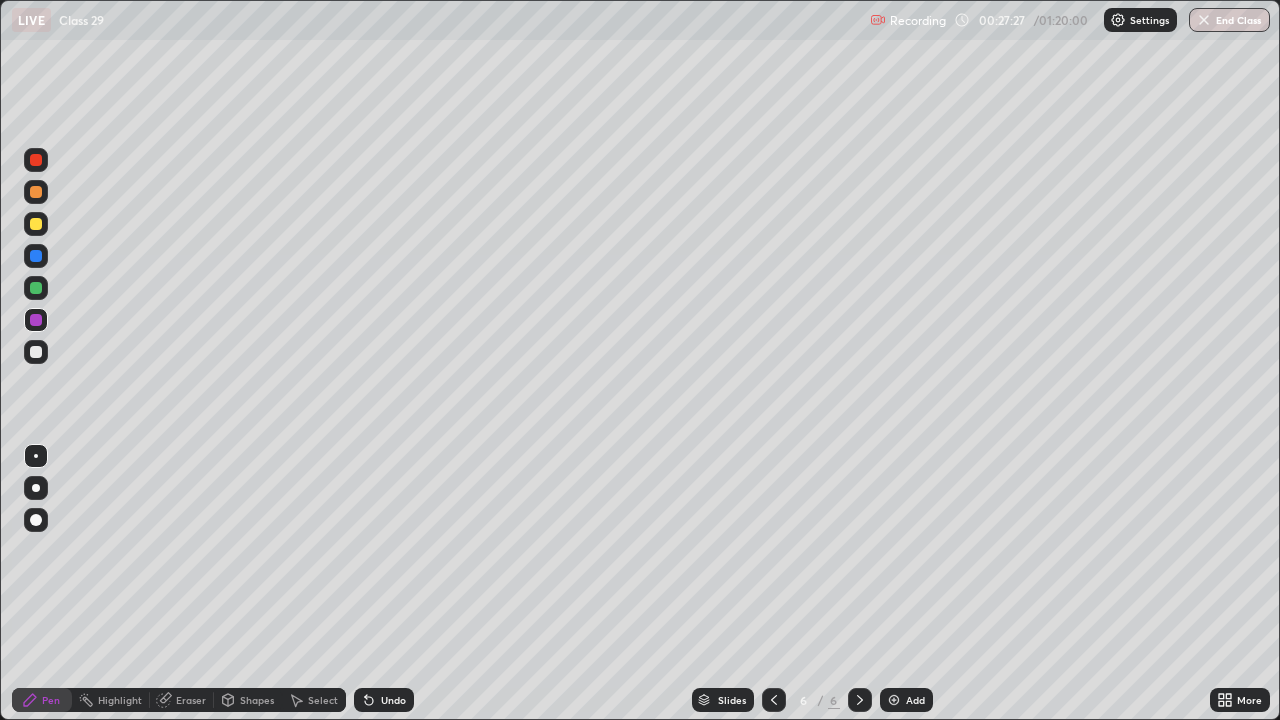click 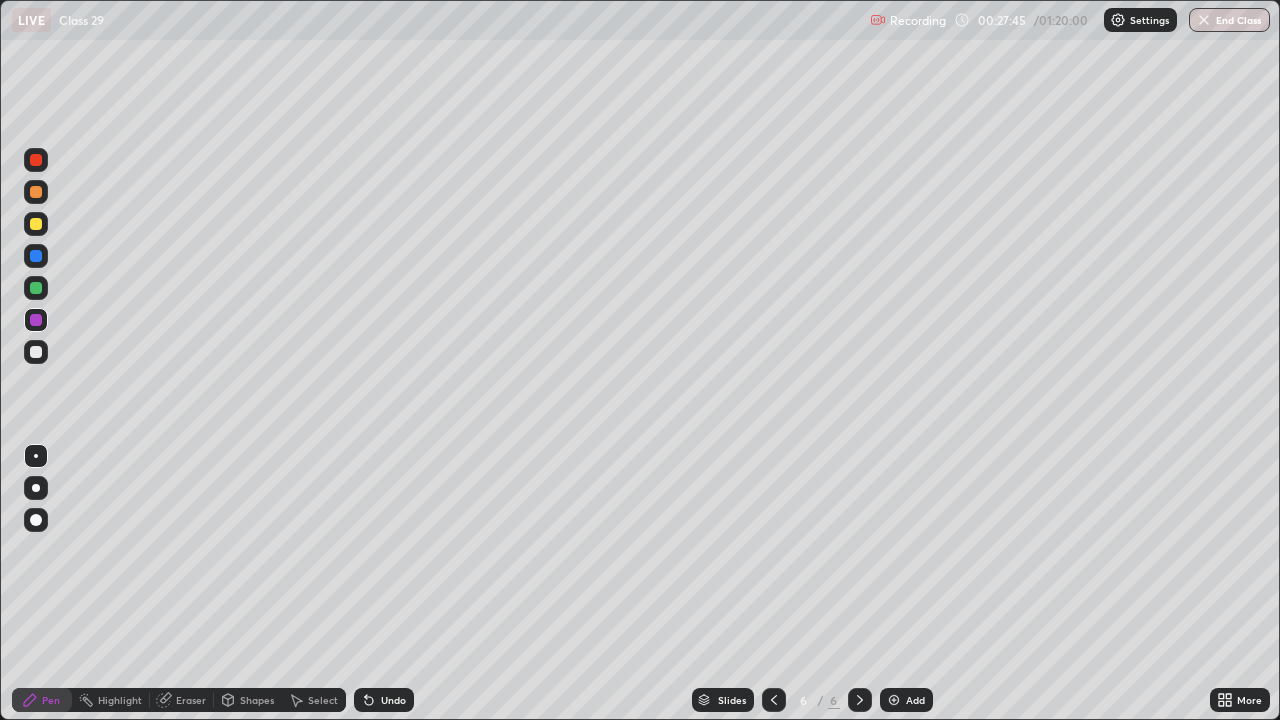 click at bounding box center (36, 192) 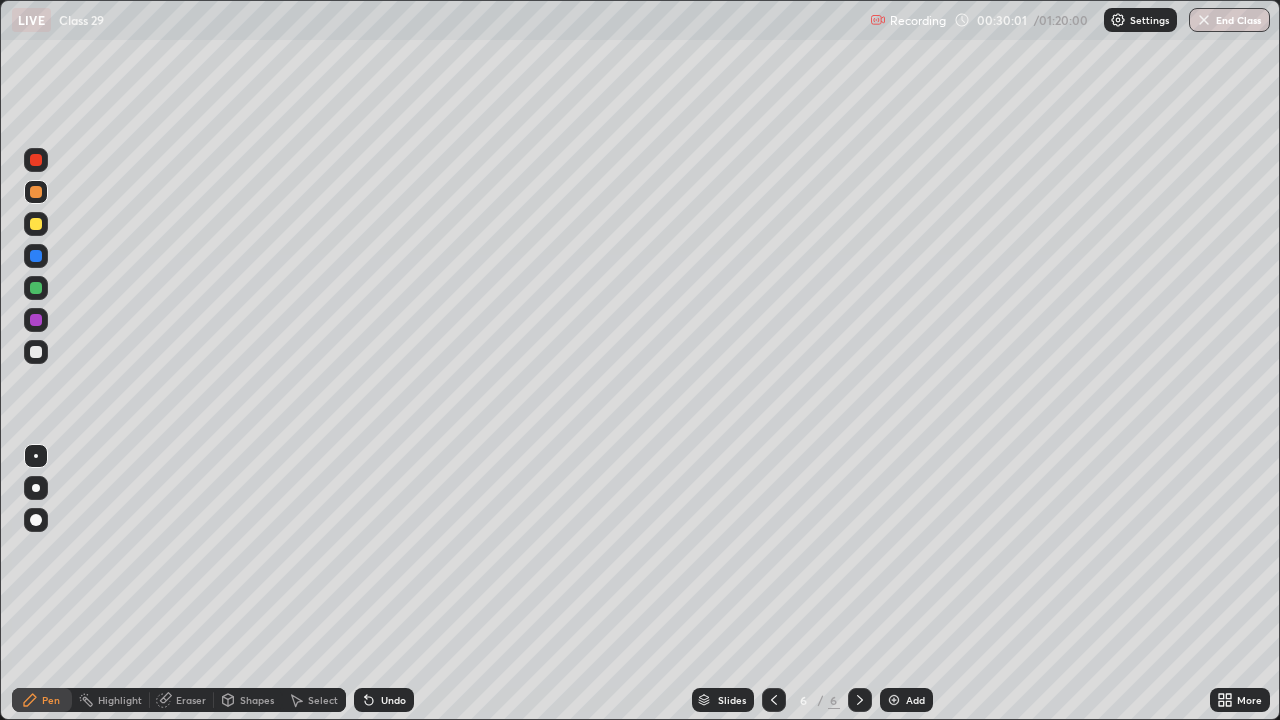click on "Undo" at bounding box center (384, 700) 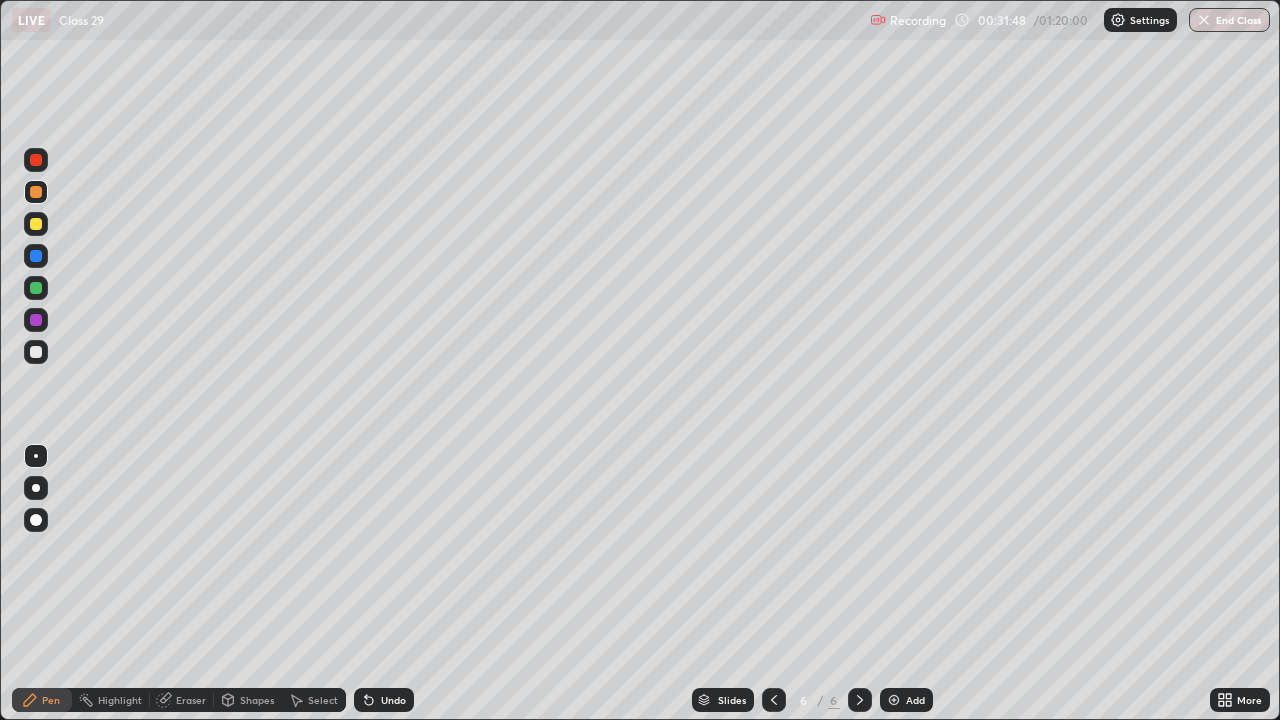 click on "Undo" at bounding box center (393, 700) 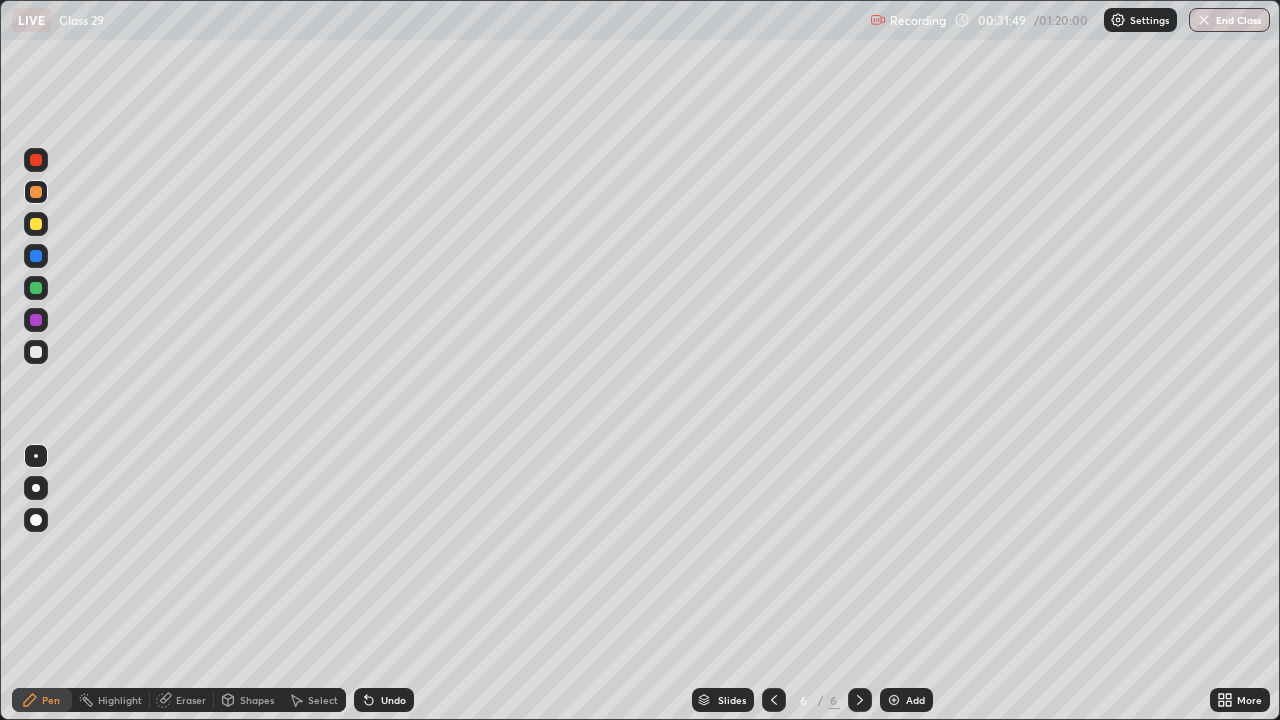 click on "Undo" at bounding box center (384, 700) 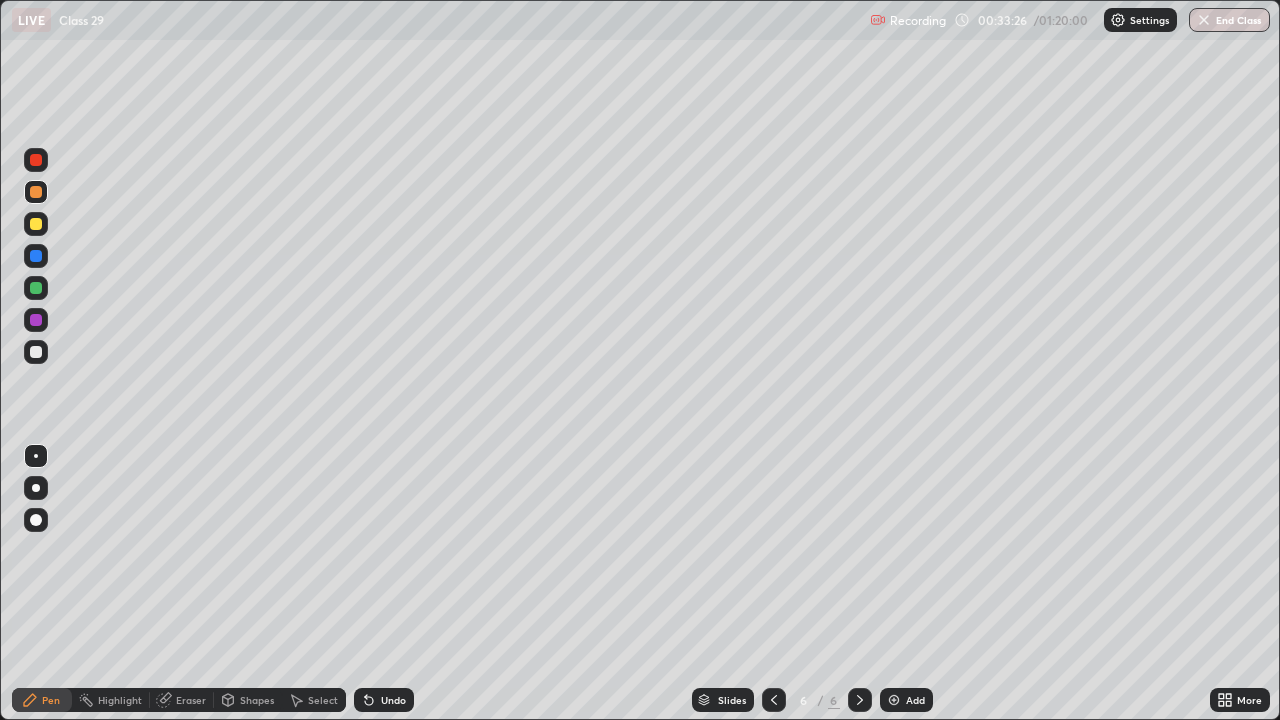 click at bounding box center (894, 700) 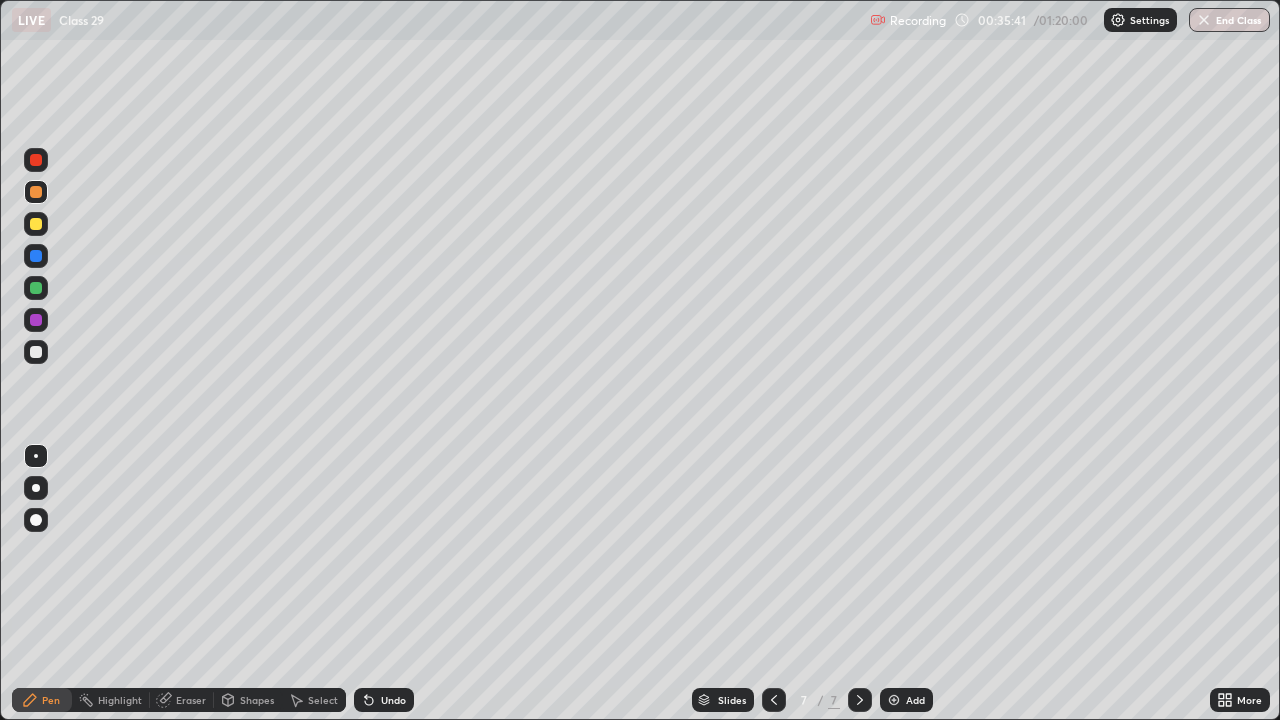 click 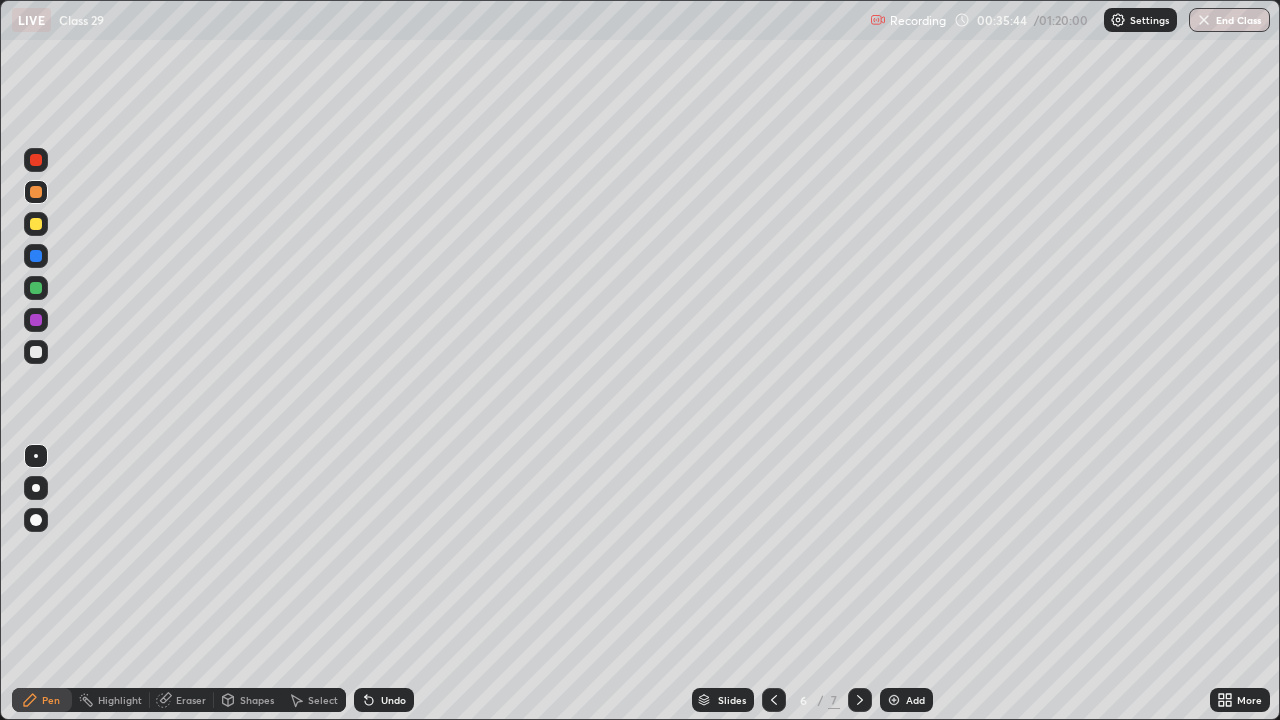 click 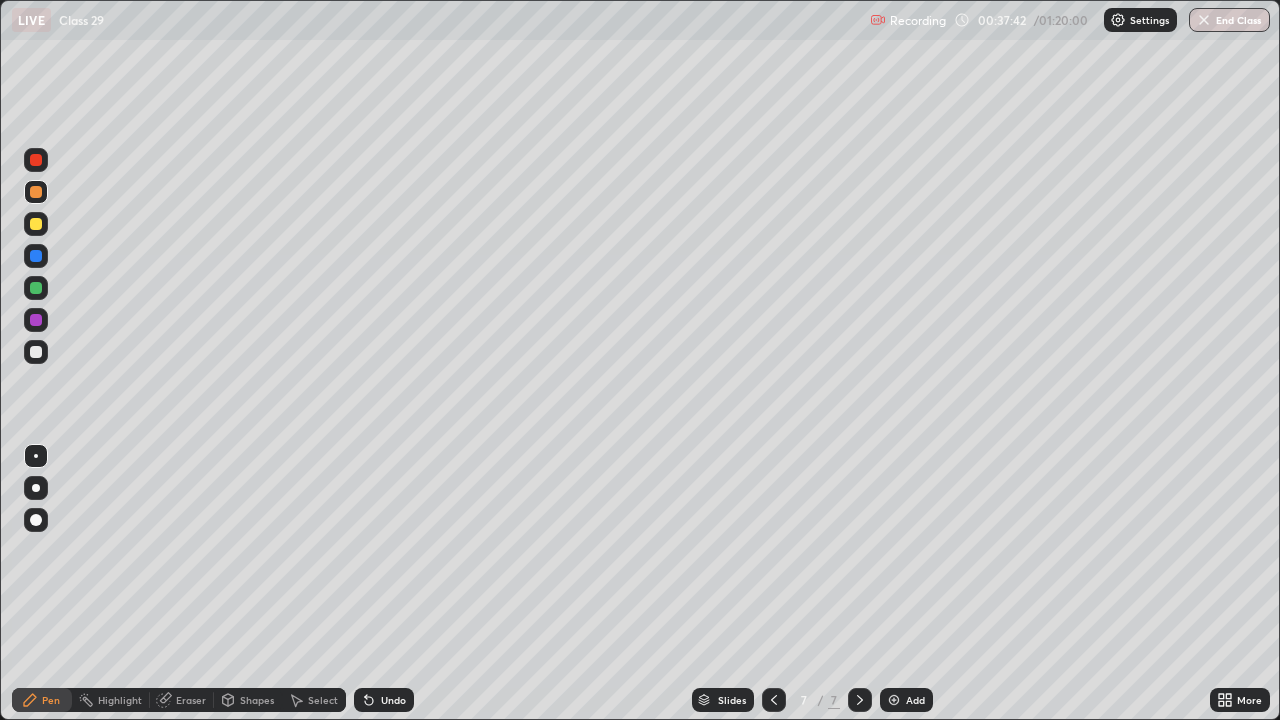 click at bounding box center (894, 700) 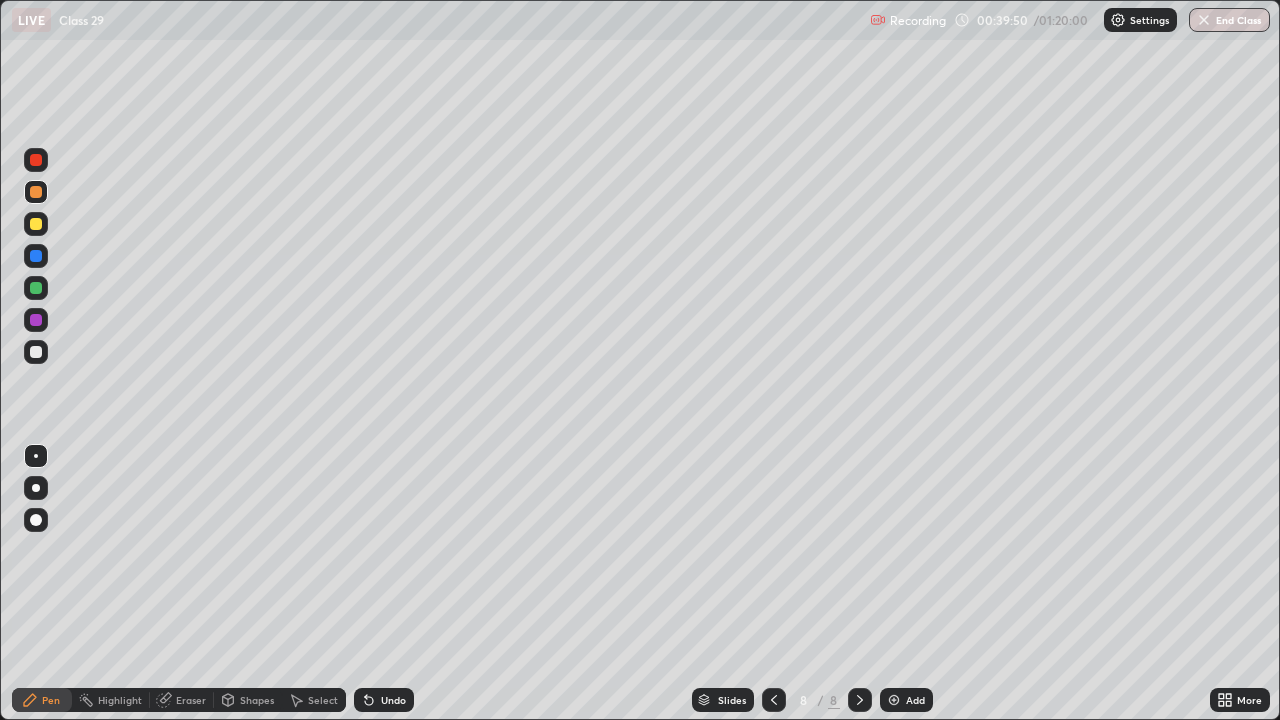 click on "Undo" at bounding box center [384, 700] 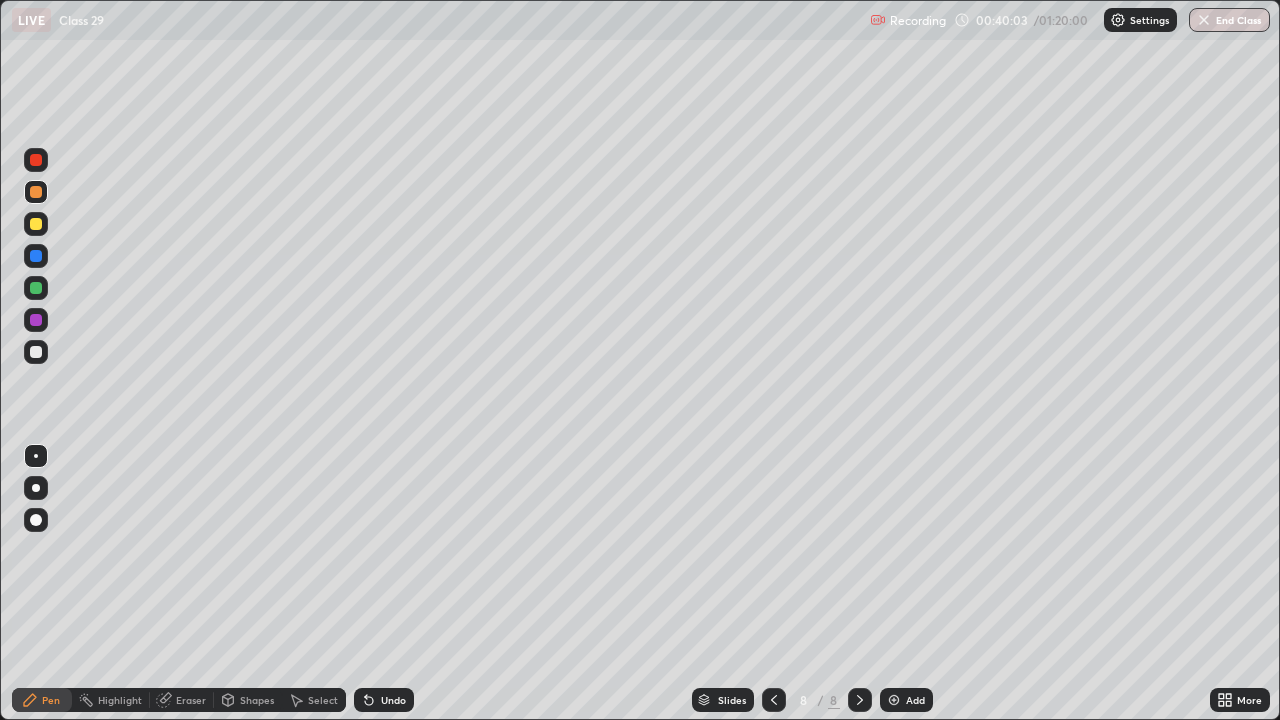 click at bounding box center [894, 700] 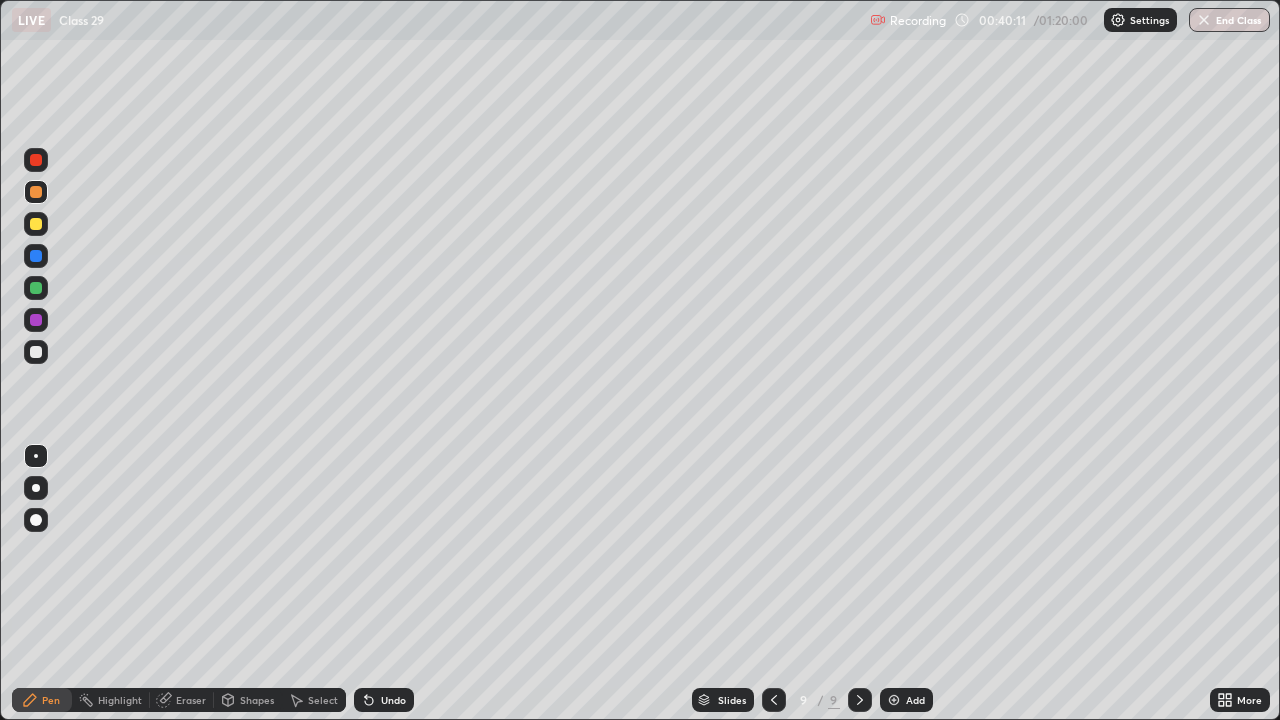 click on "Undo" at bounding box center (384, 700) 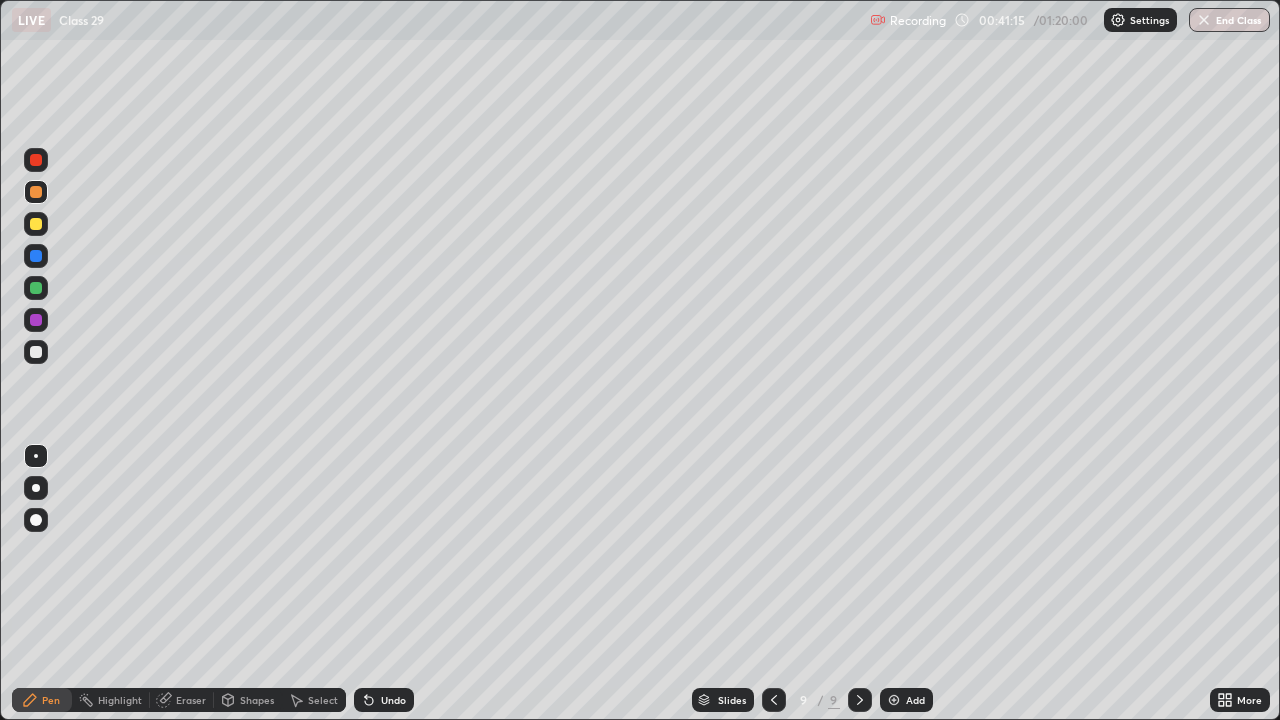 click 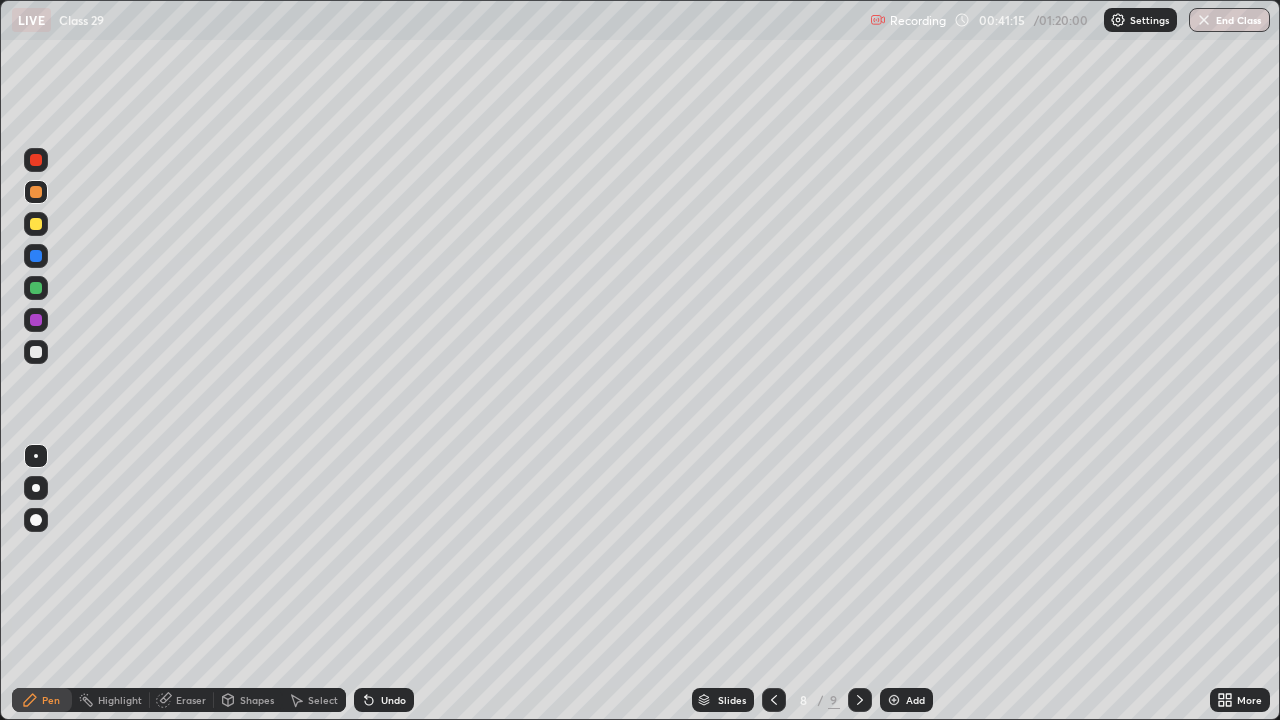 click 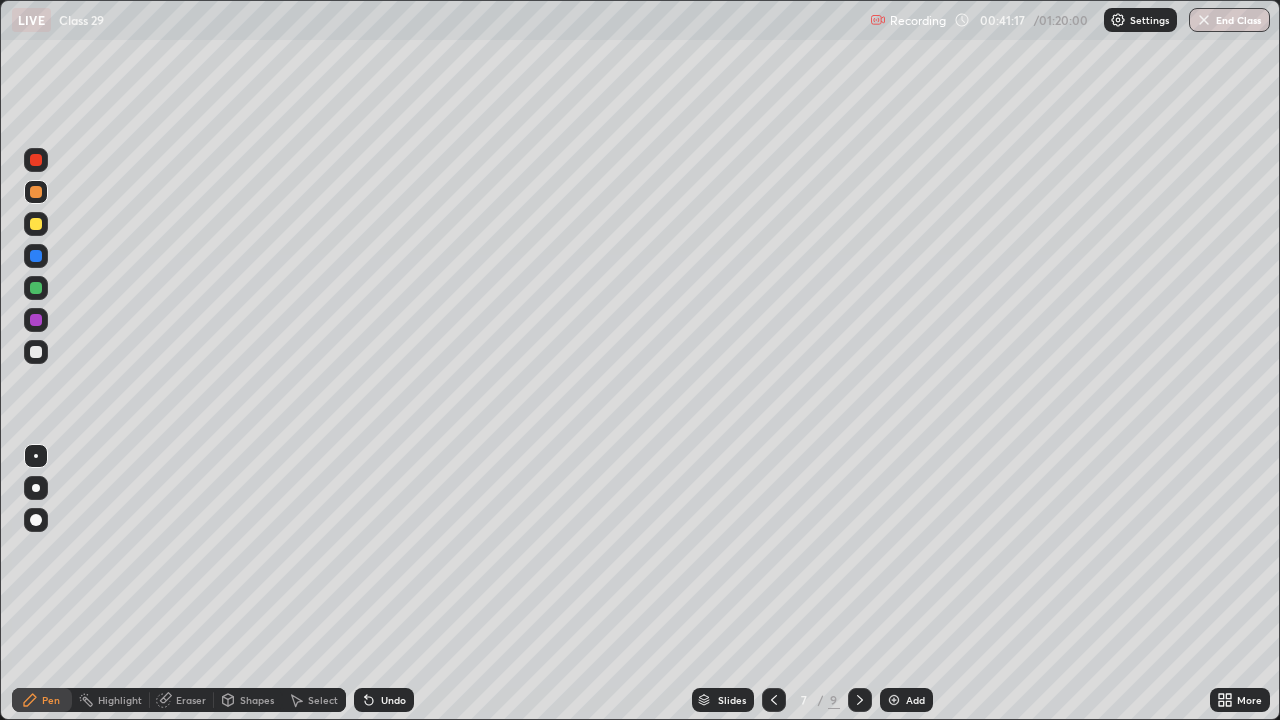 click 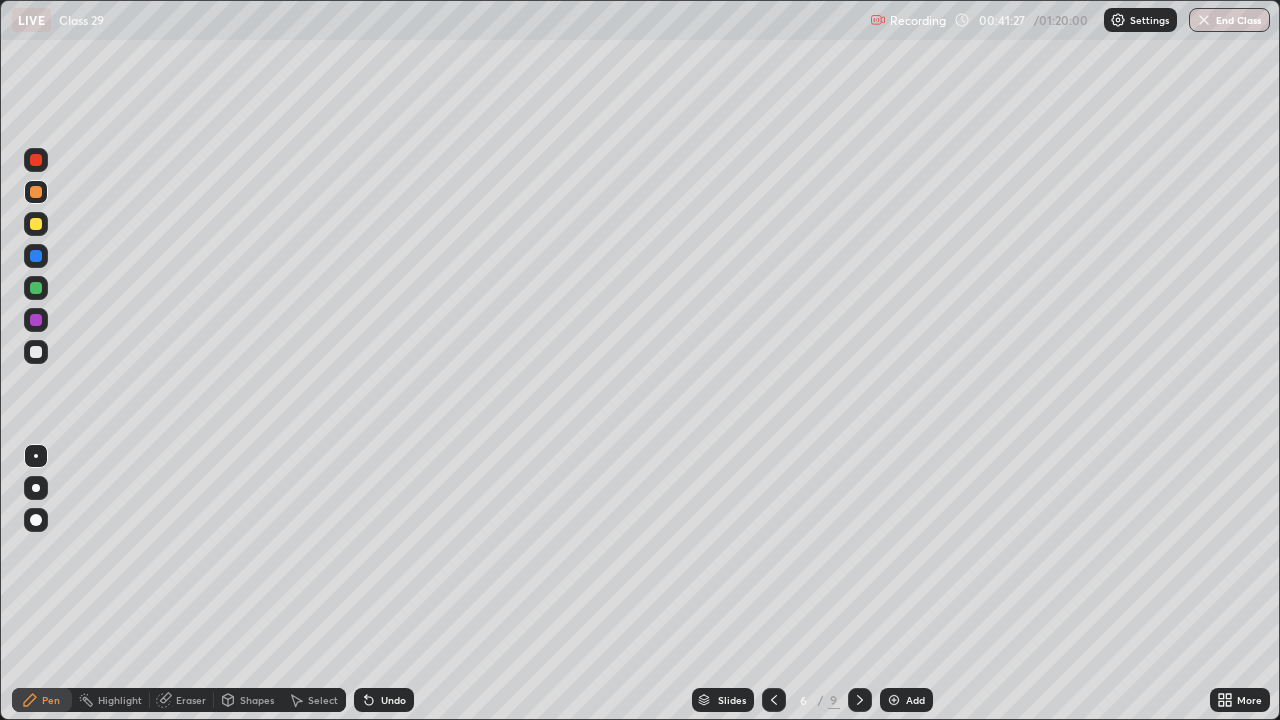 click 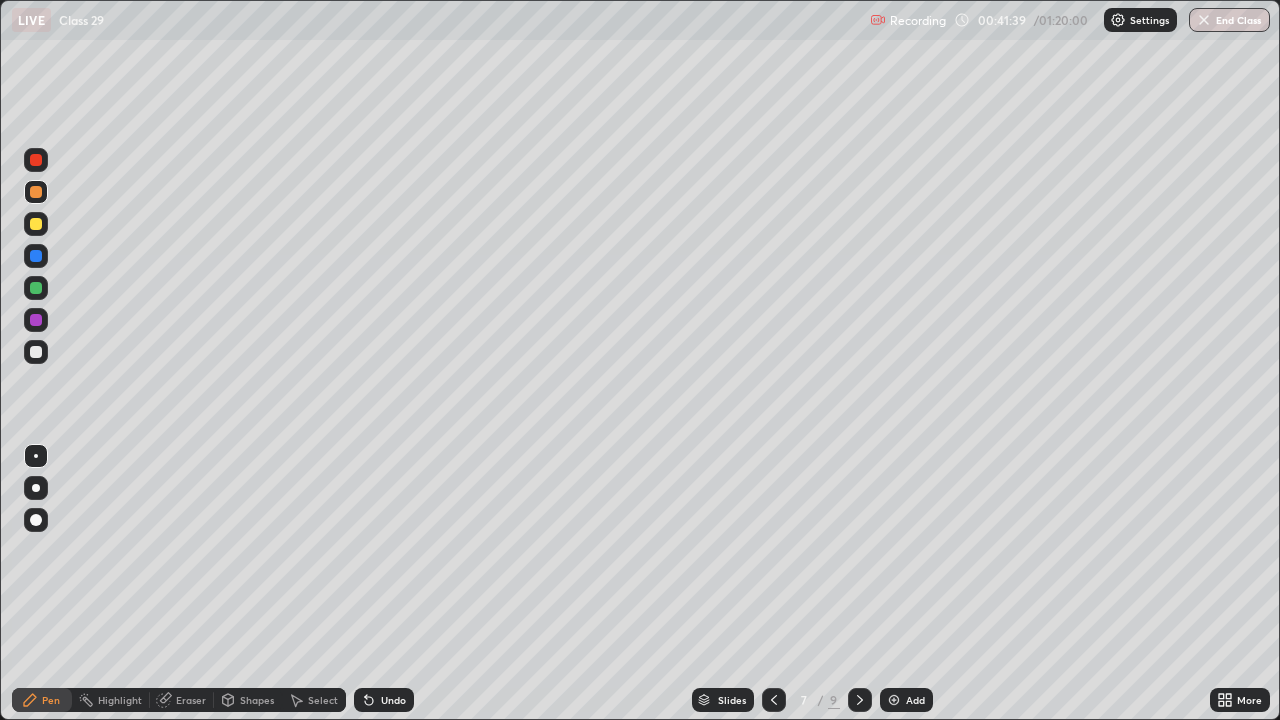 click 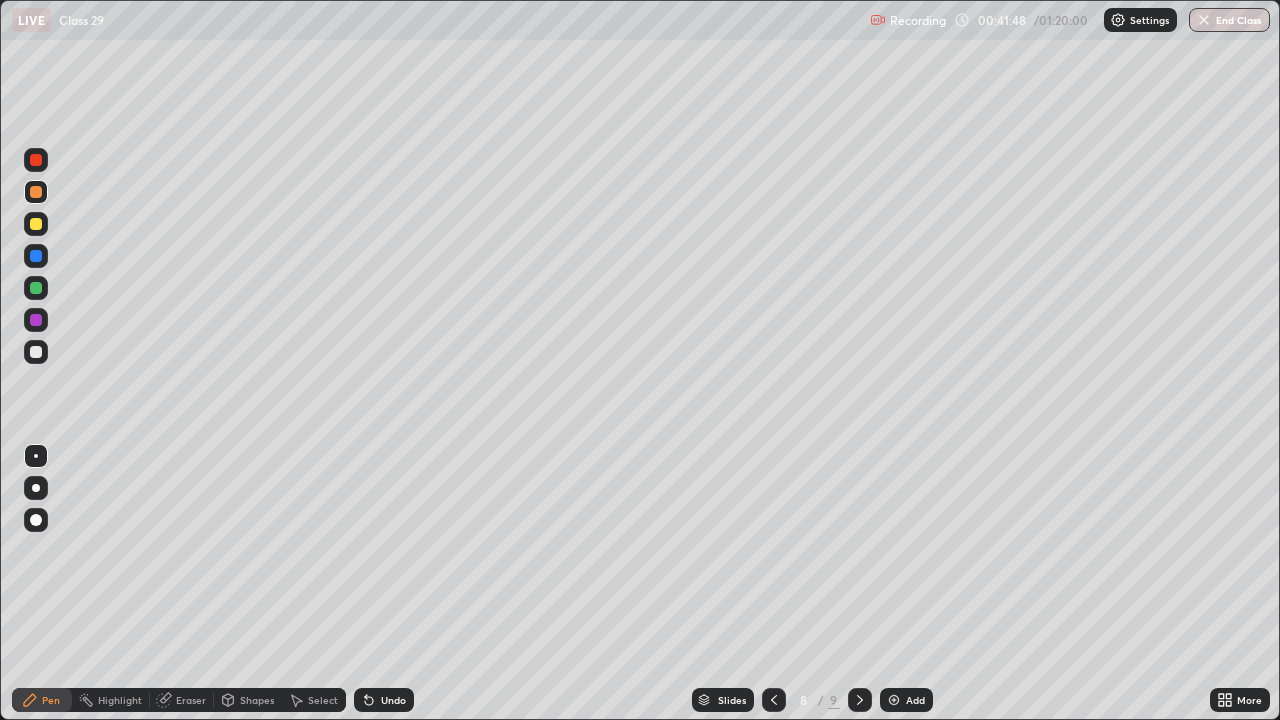 click 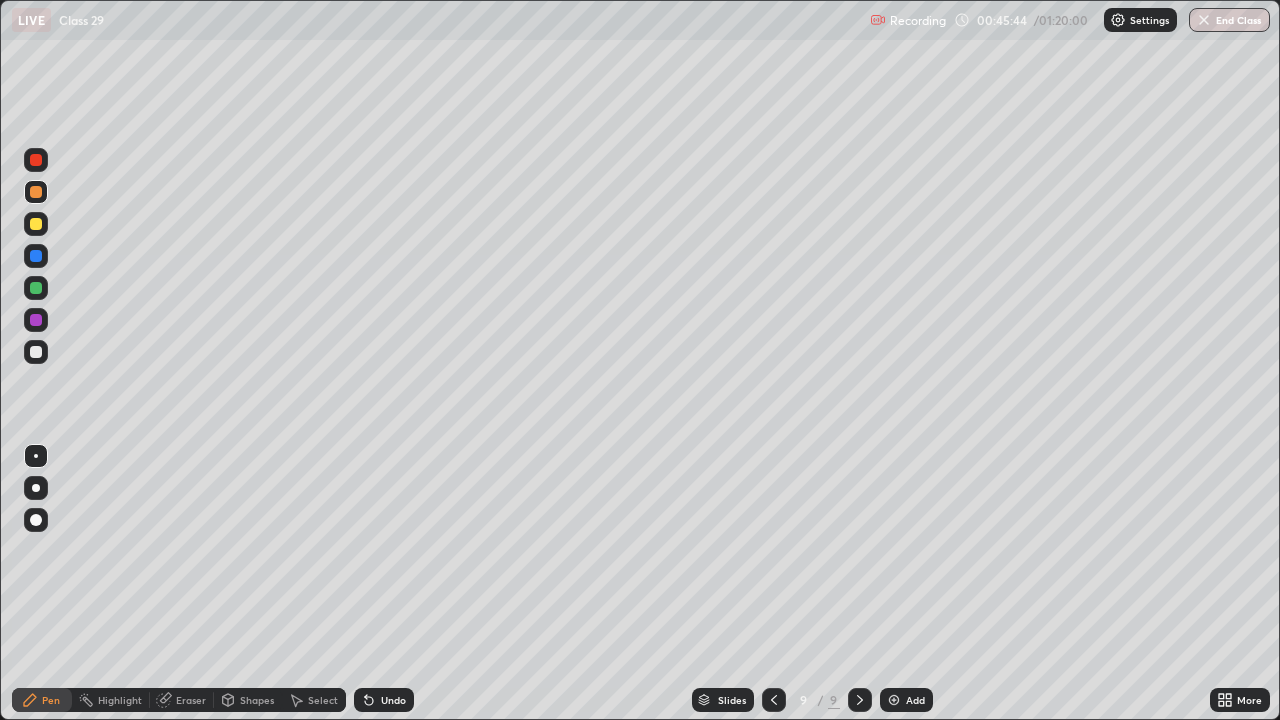 click on "Undo" at bounding box center (384, 700) 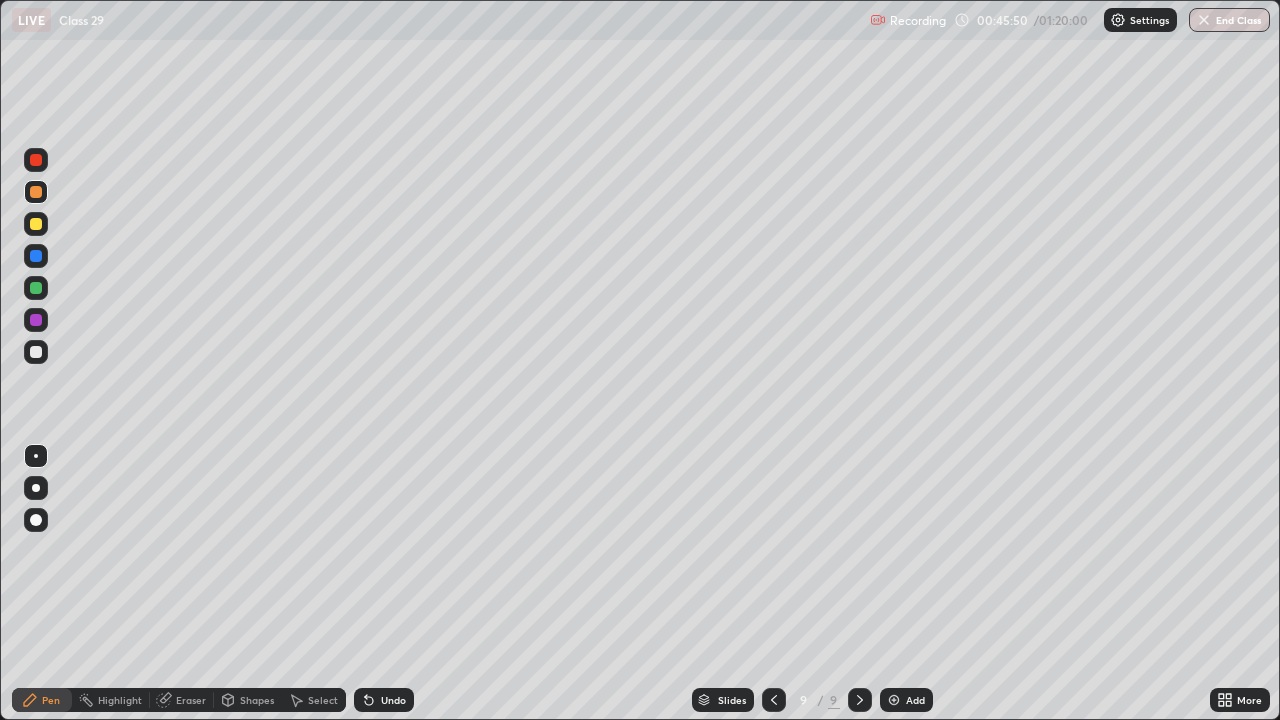click at bounding box center (894, 700) 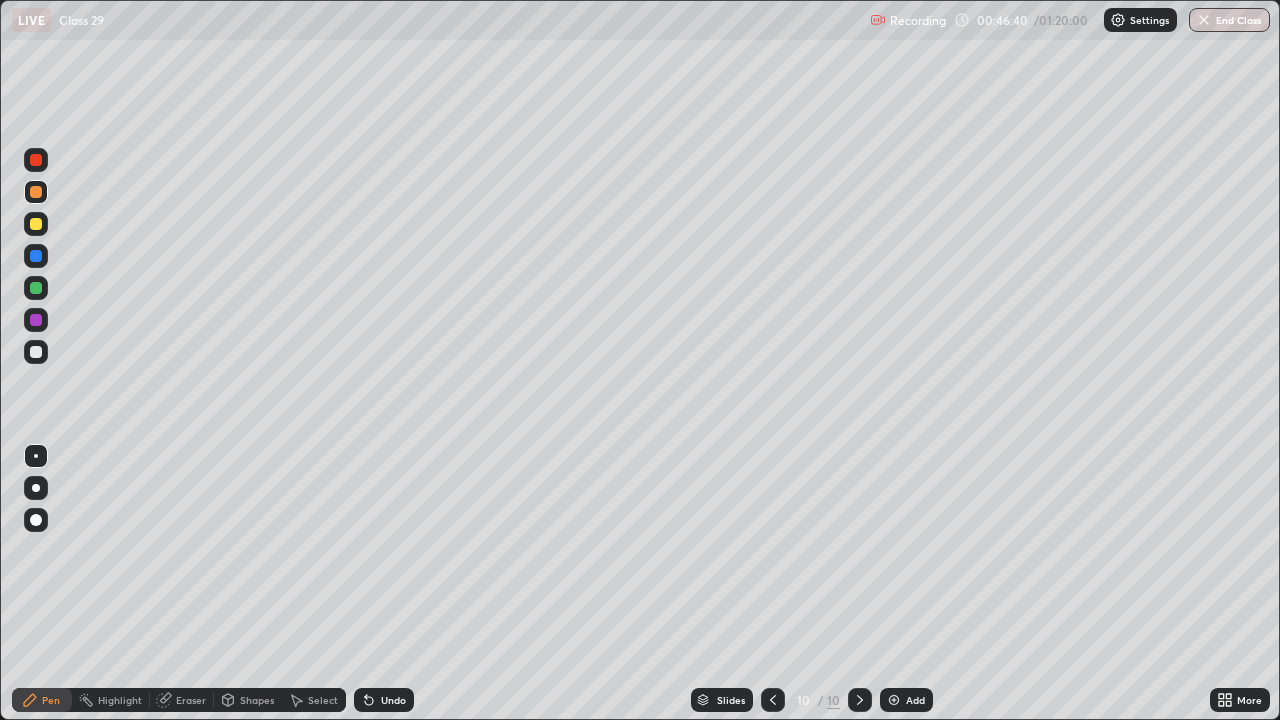 click 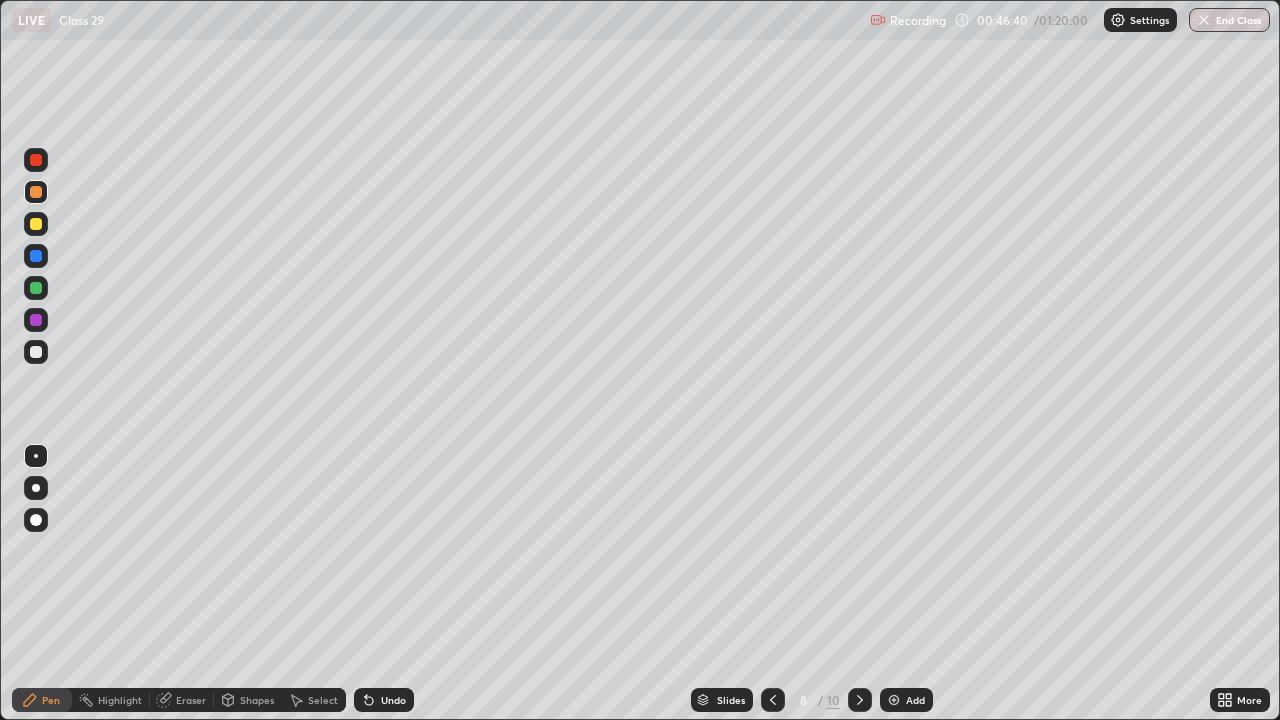 click 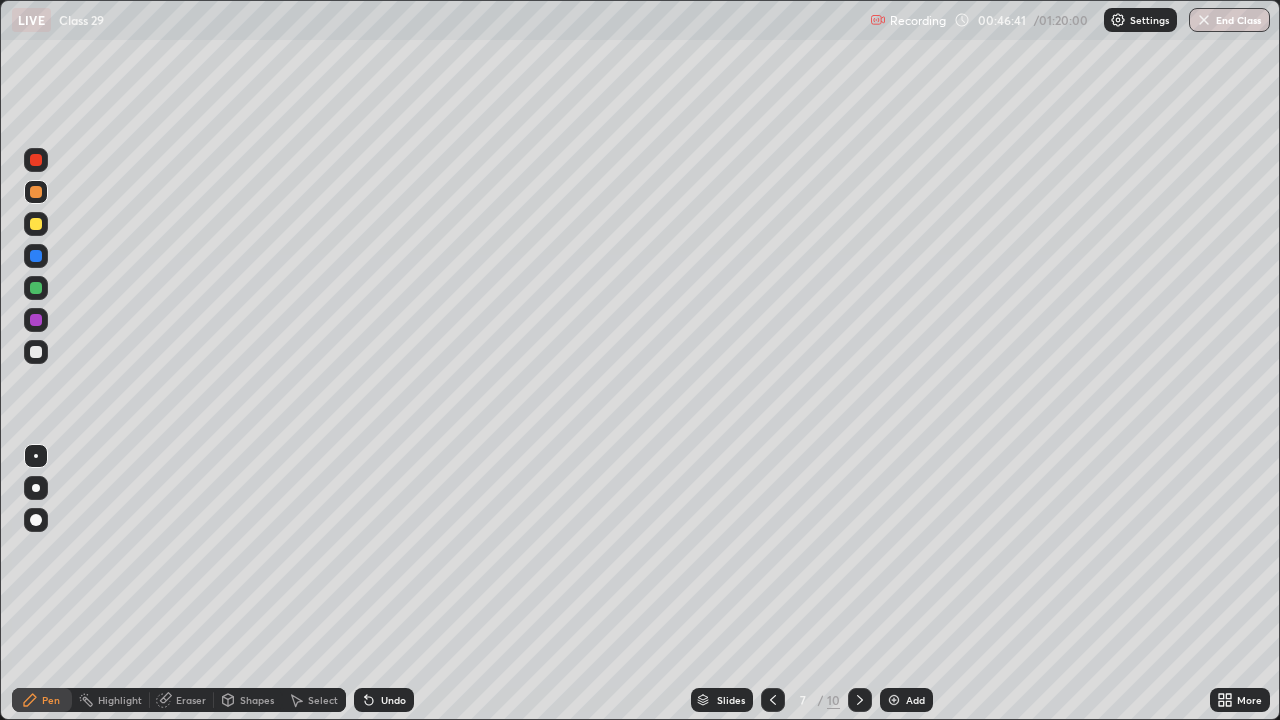click 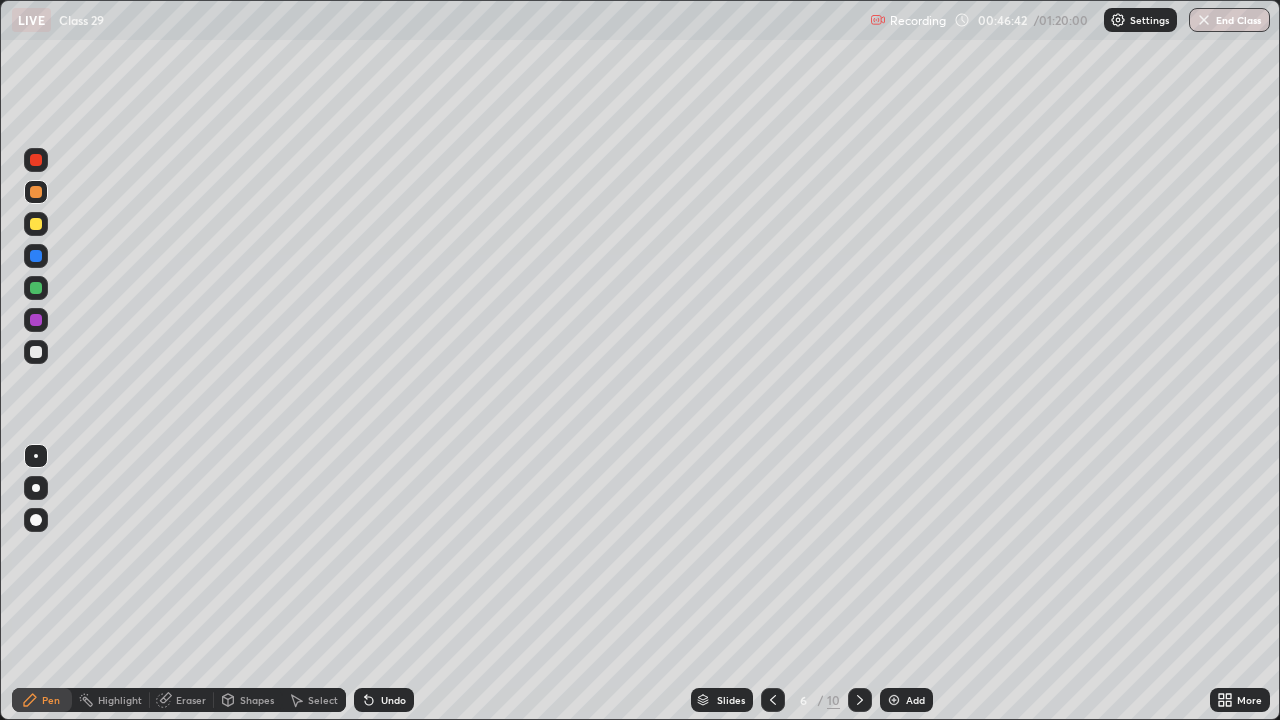 click on "Add" at bounding box center (906, 700) 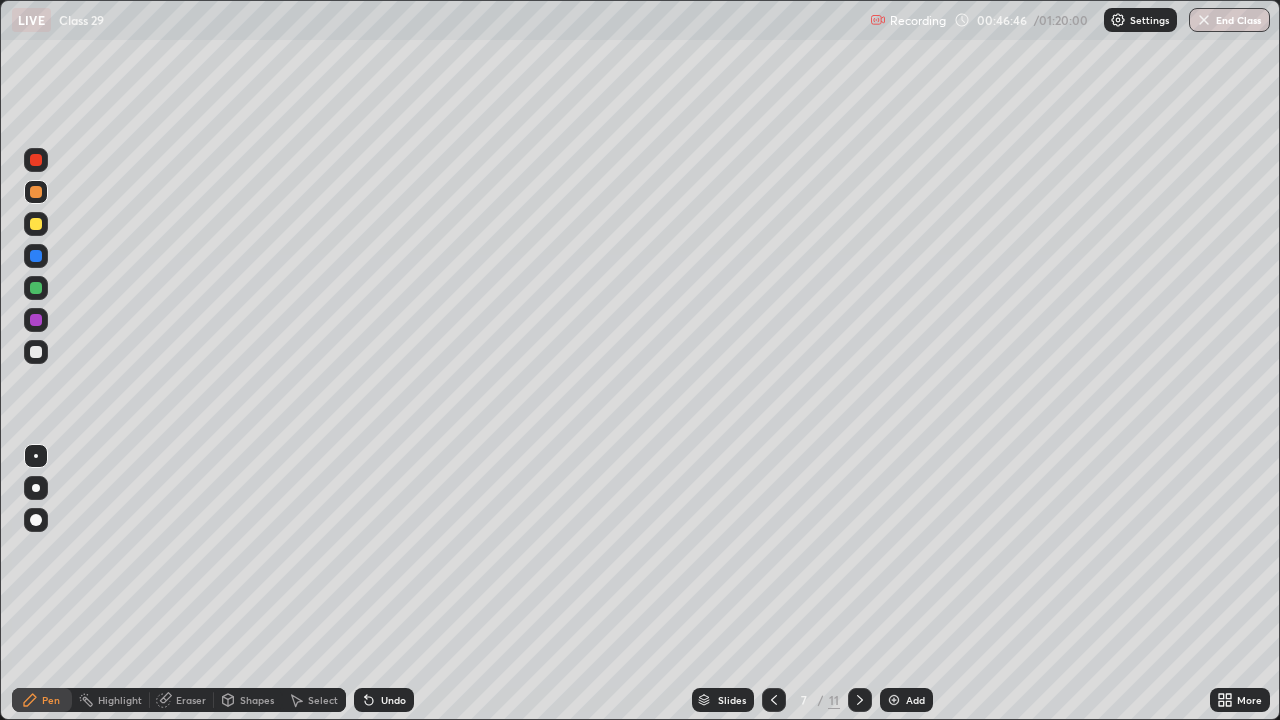 click 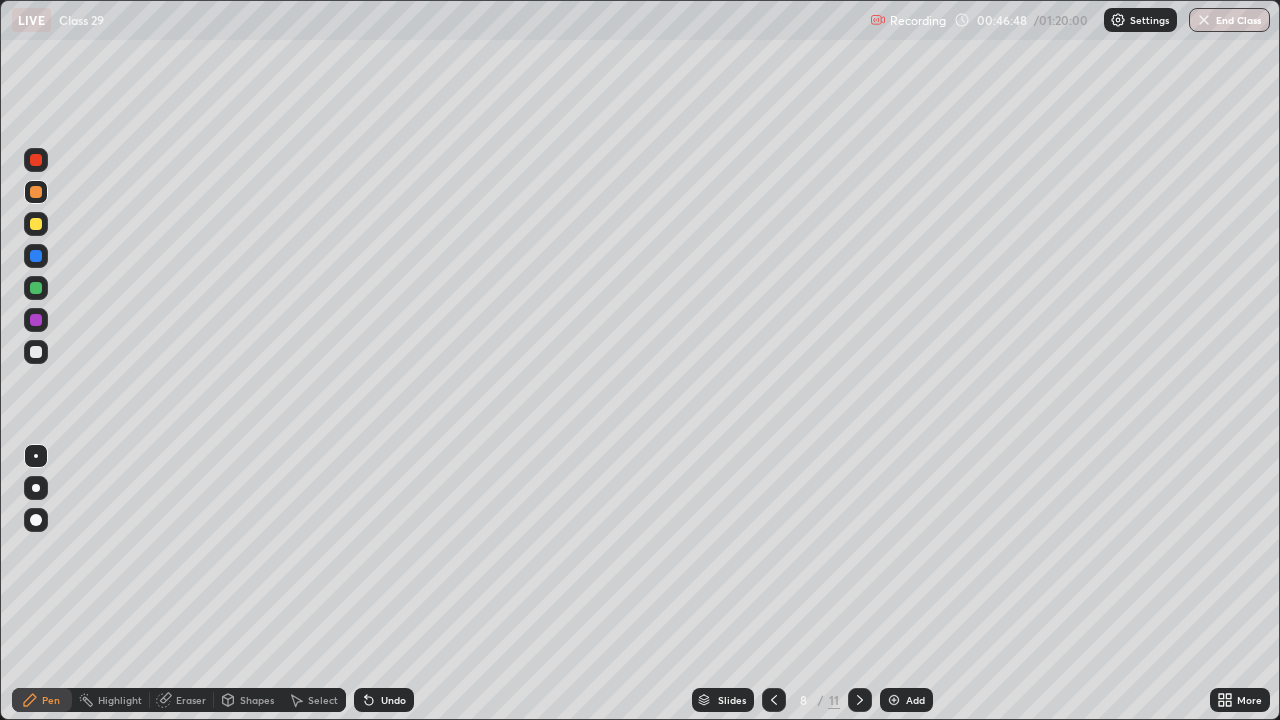 click 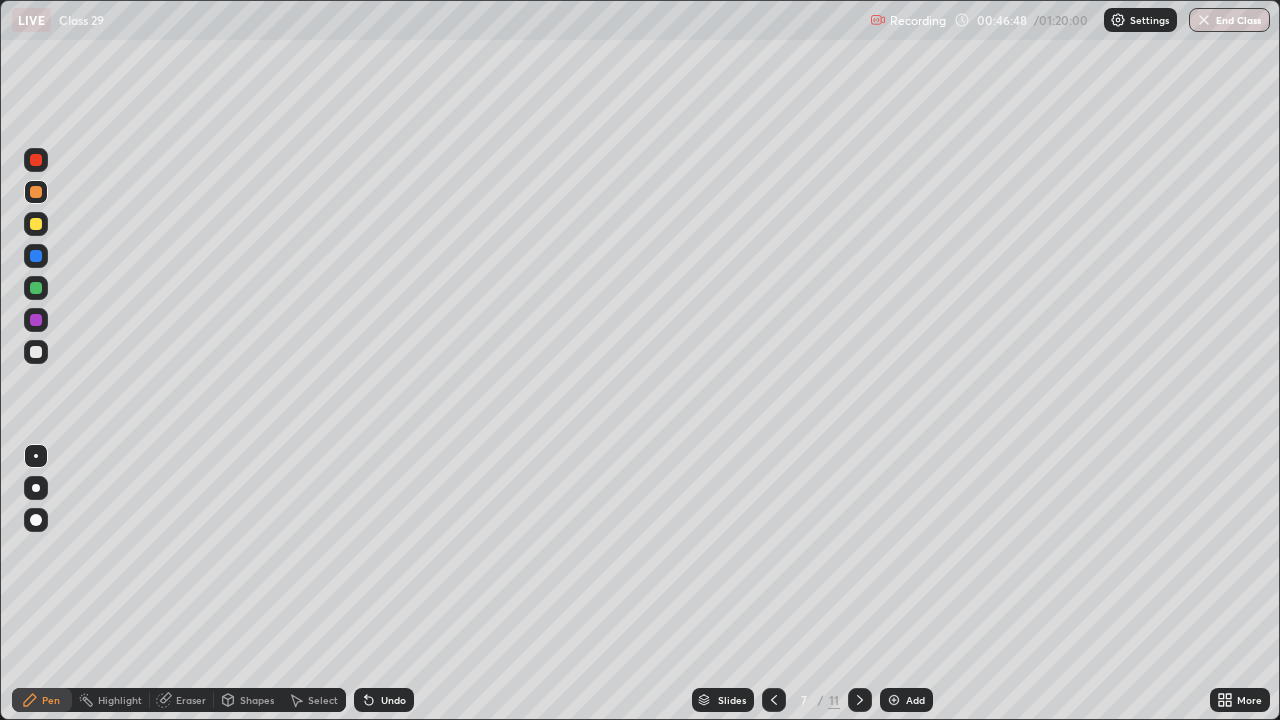 click at bounding box center (774, 700) 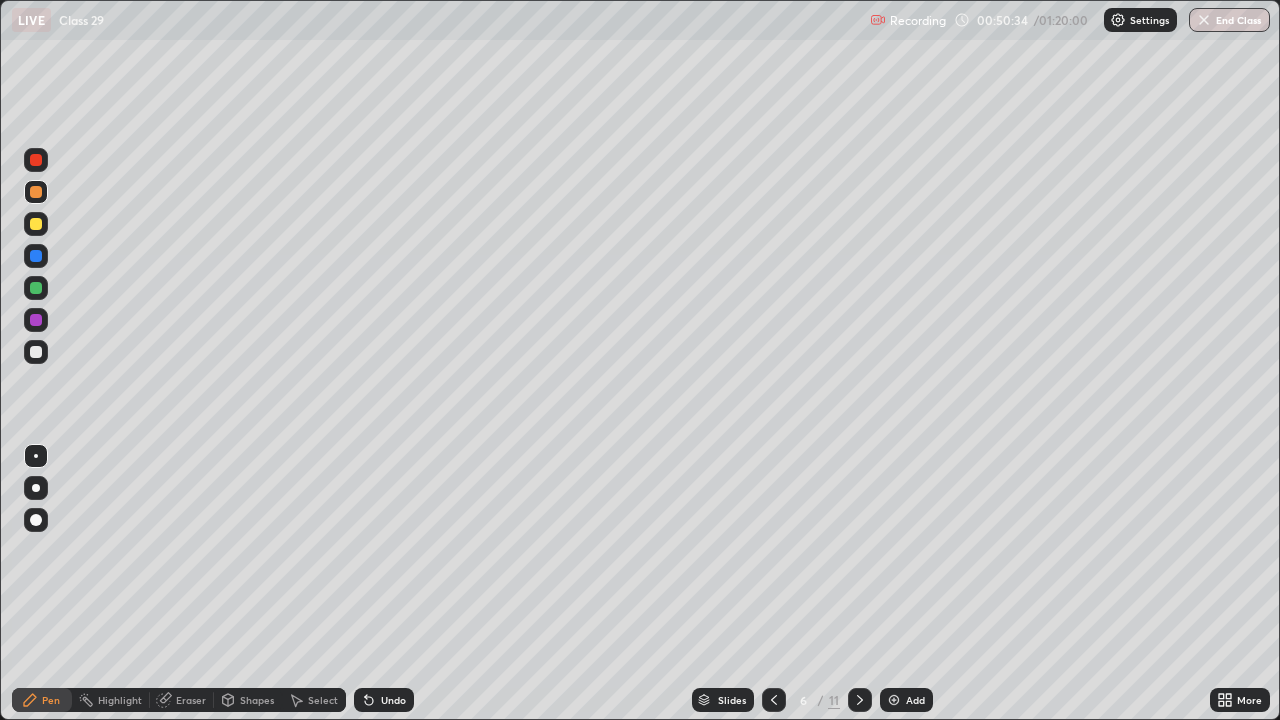 click at bounding box center [860, 700] 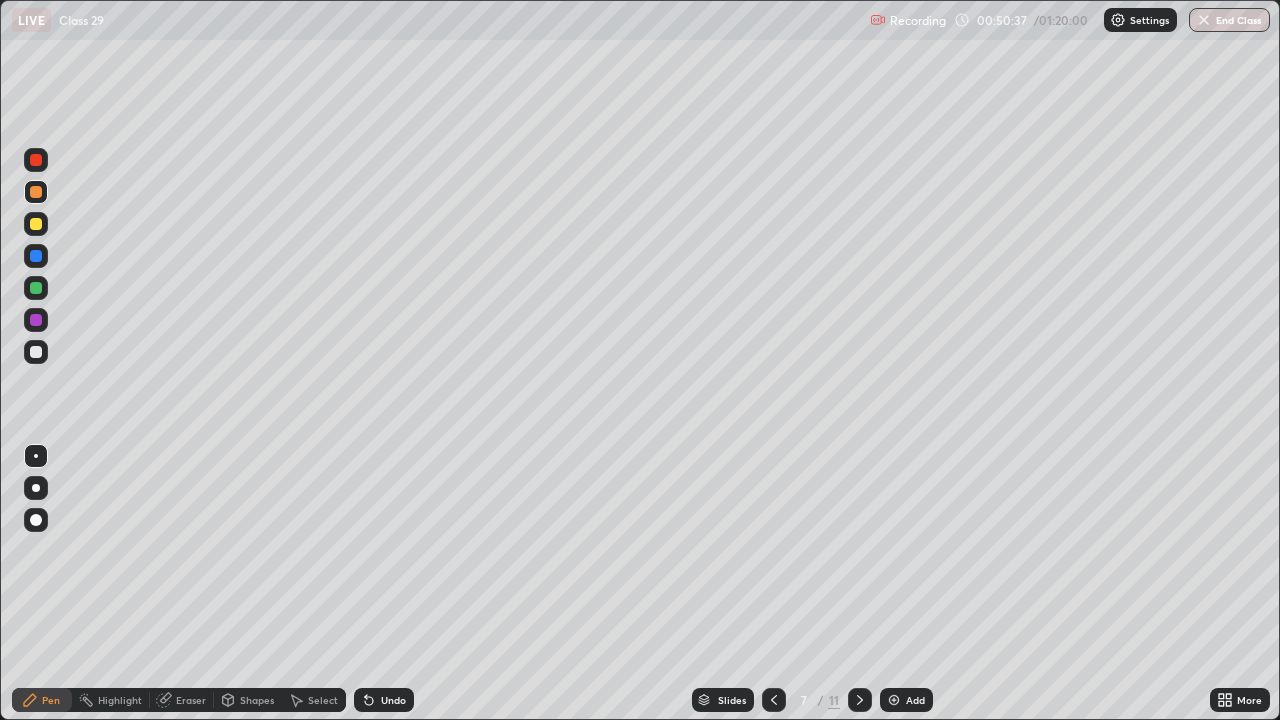 click 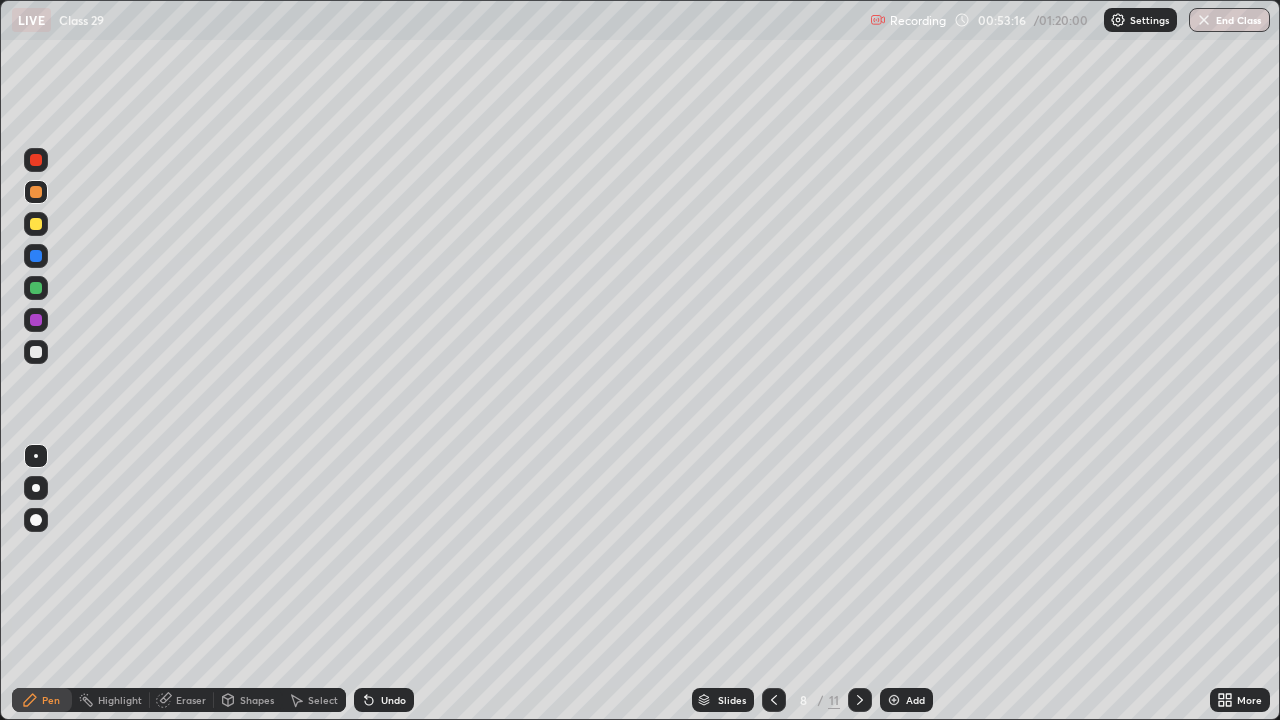 click 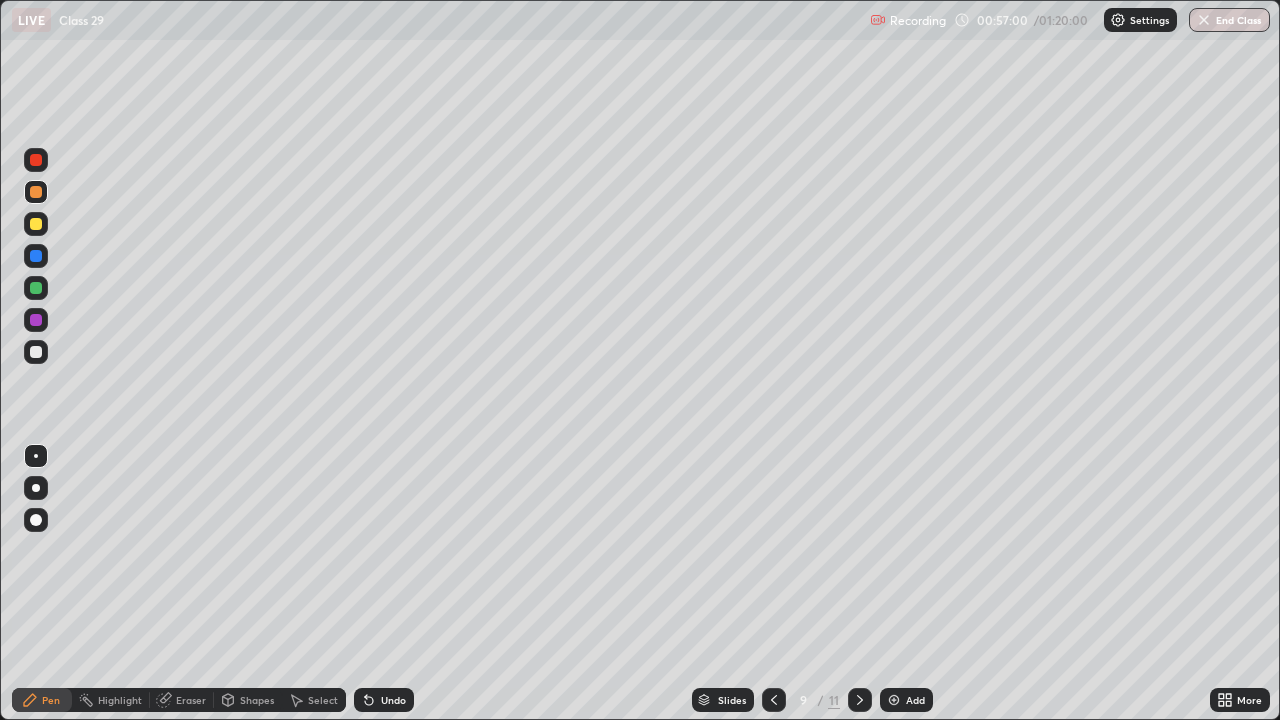 click 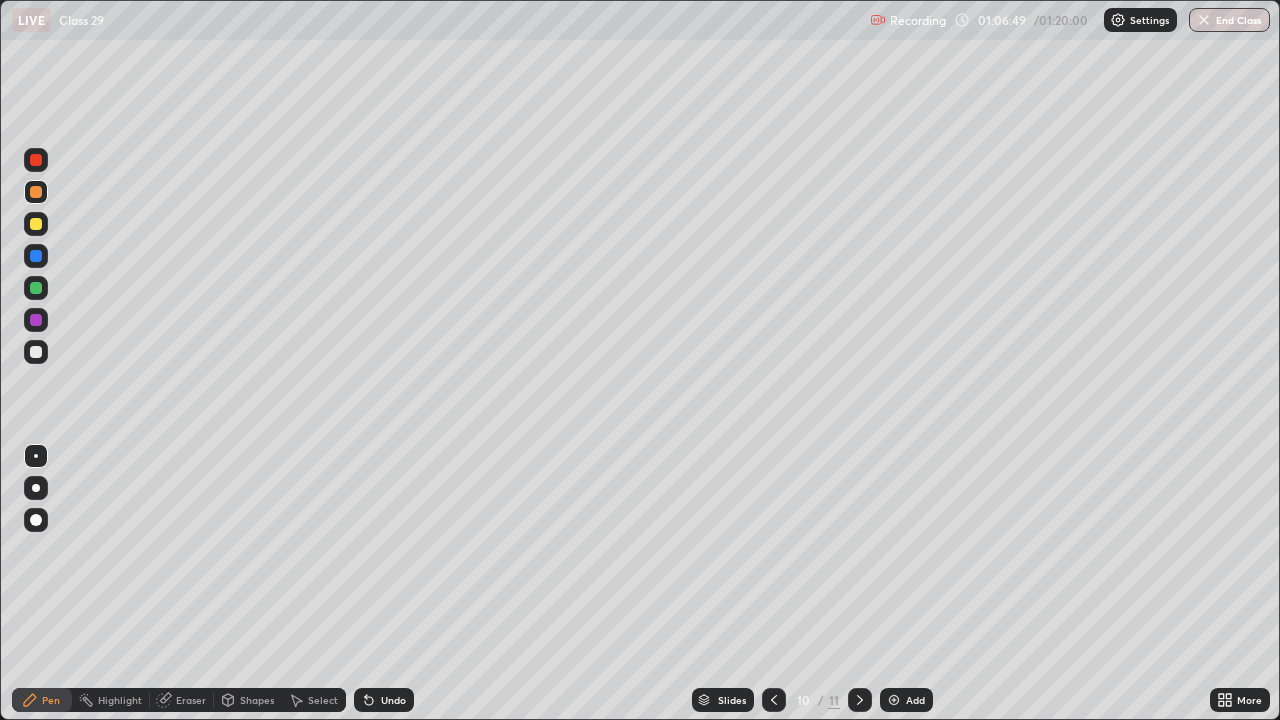 click 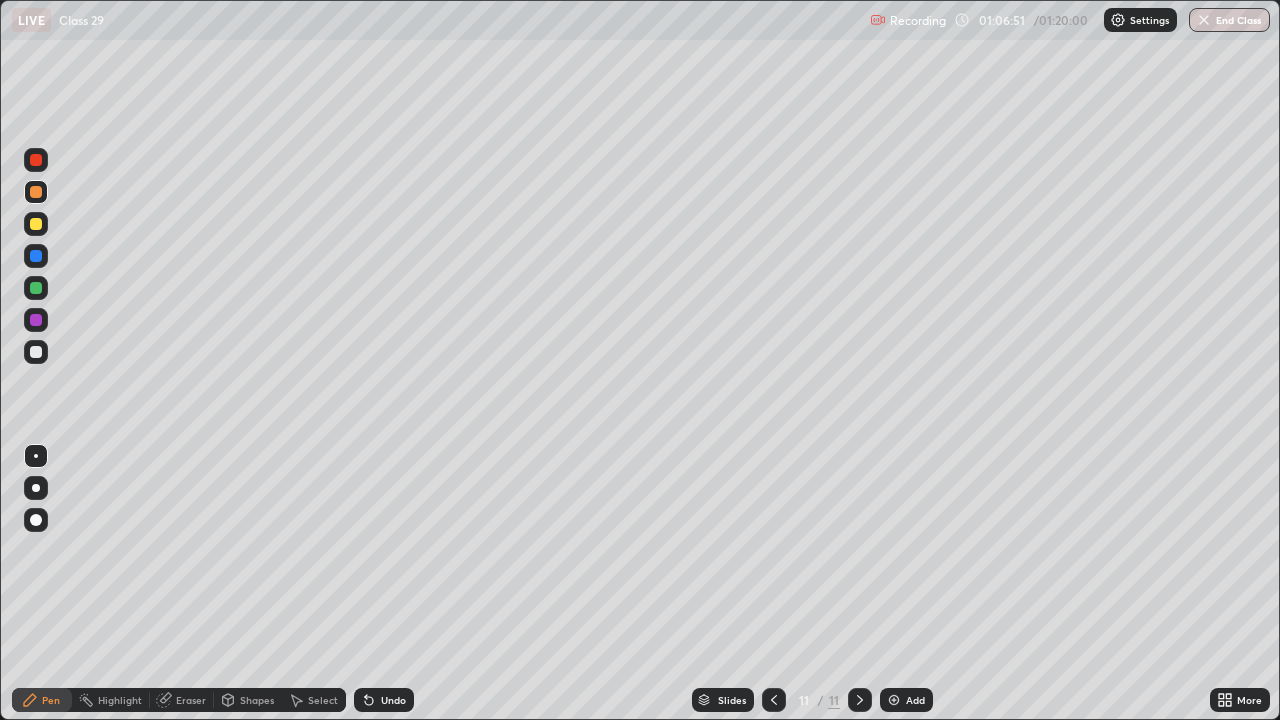 click at bounding box center (860, 700) 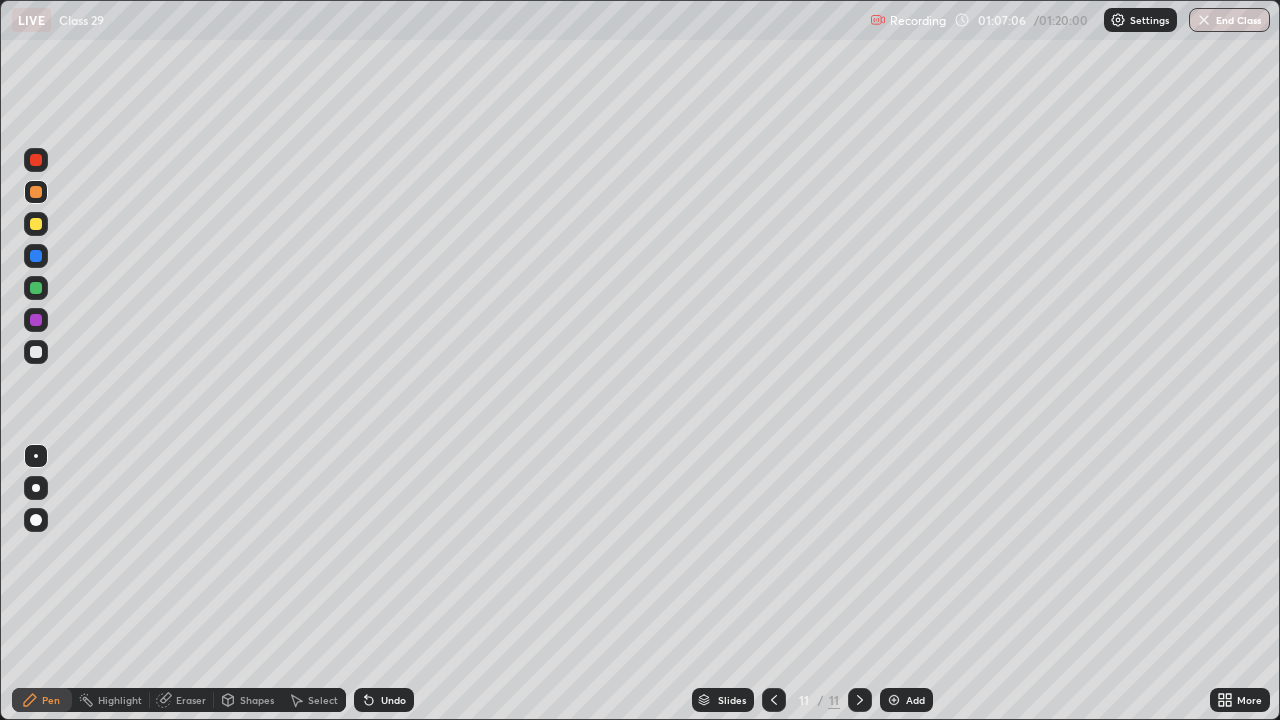 click on "Add" at bounding box center [906, 700] 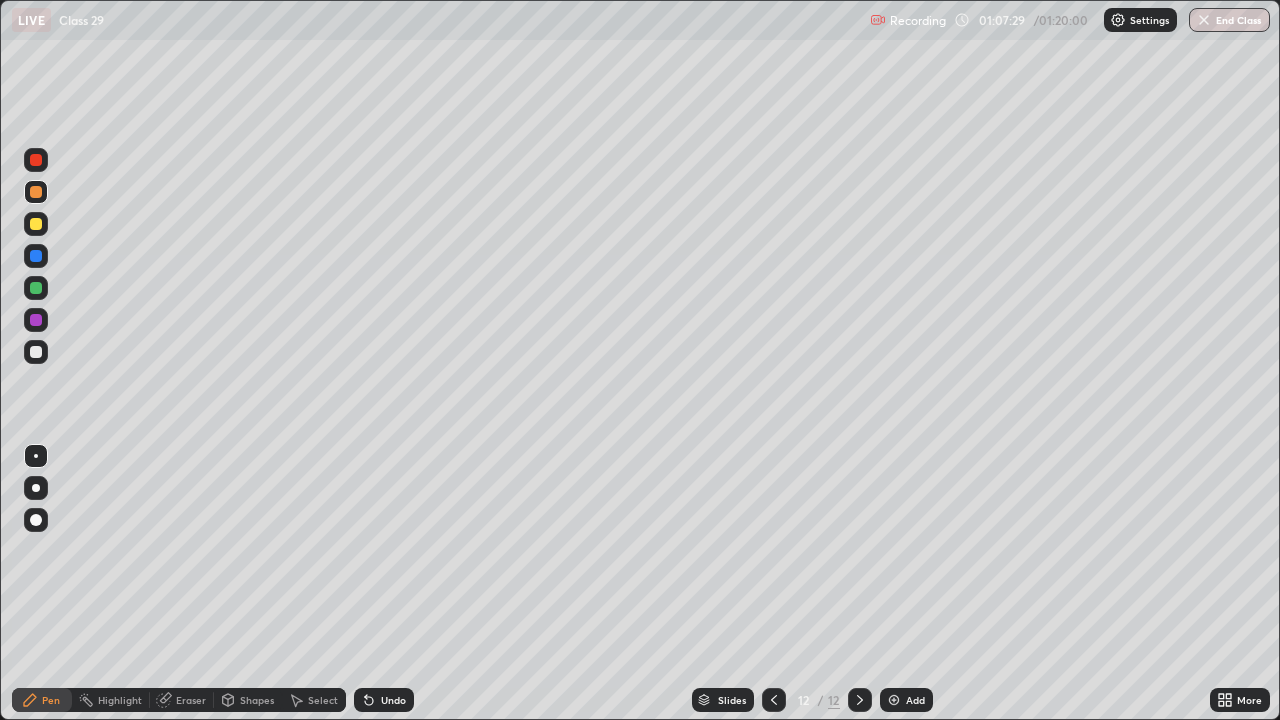 click 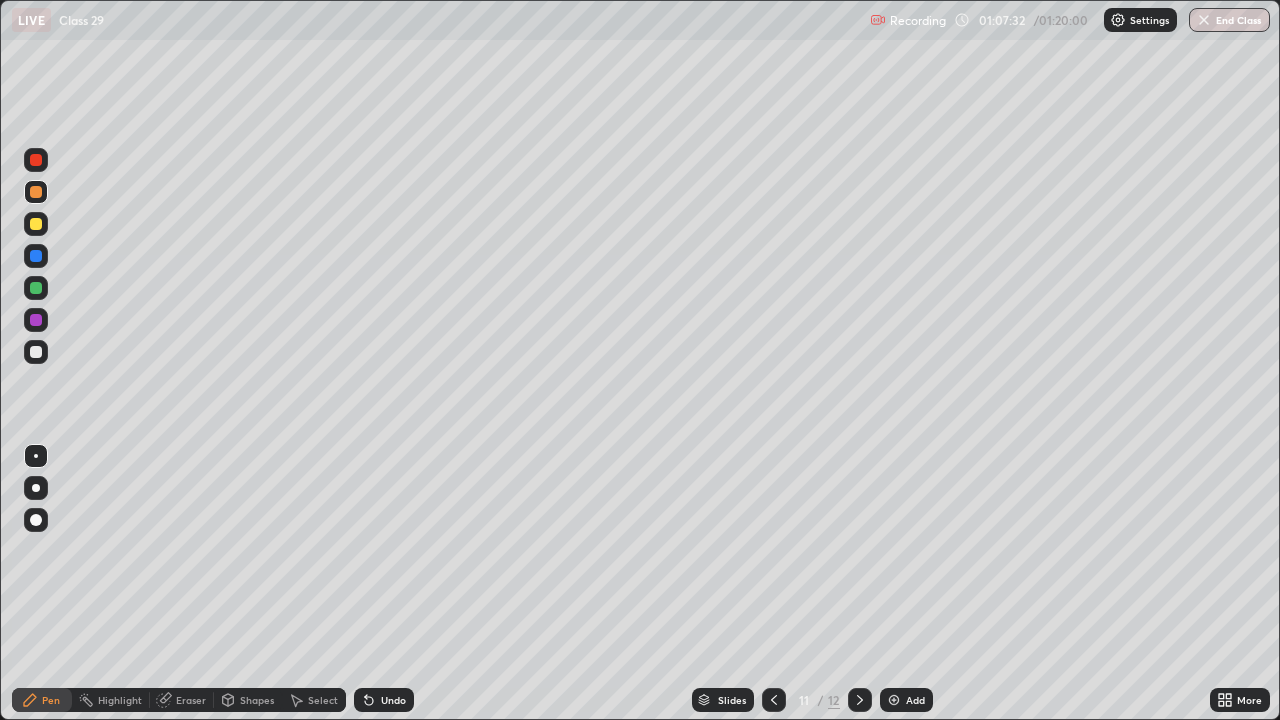 click at bounding box center (860, 700) 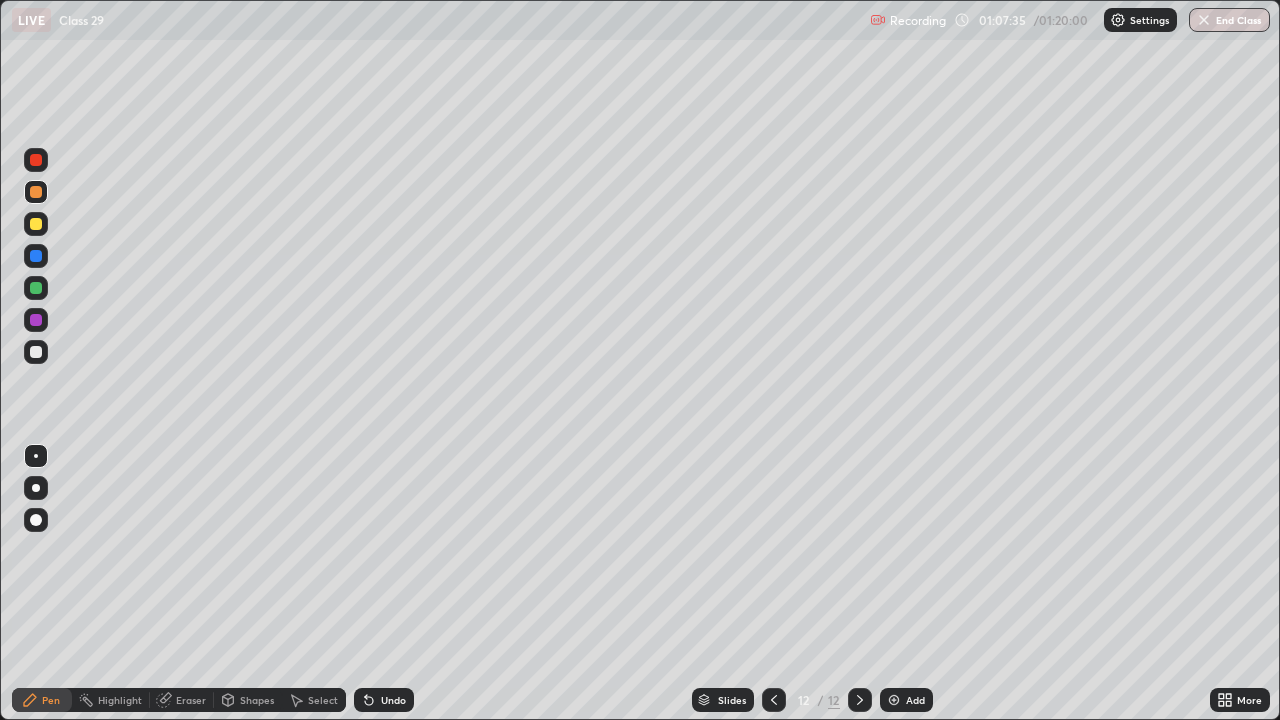 click 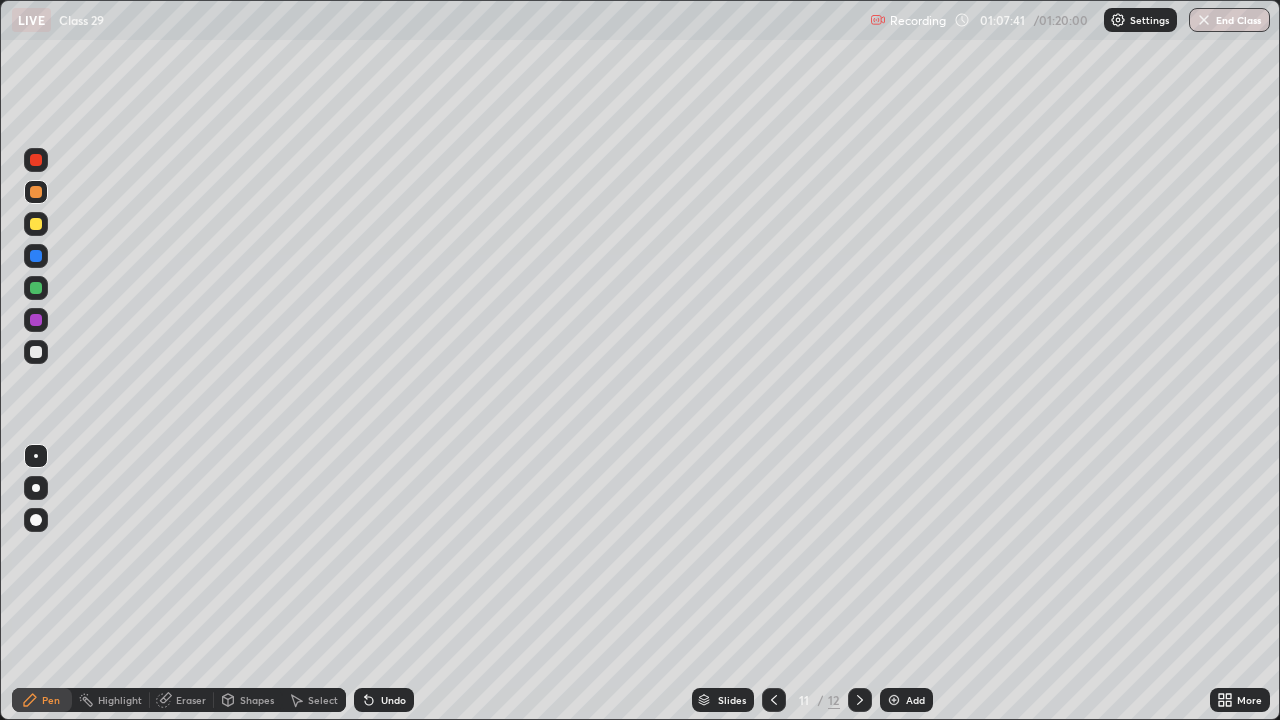 click at bounding box center (860, 700) 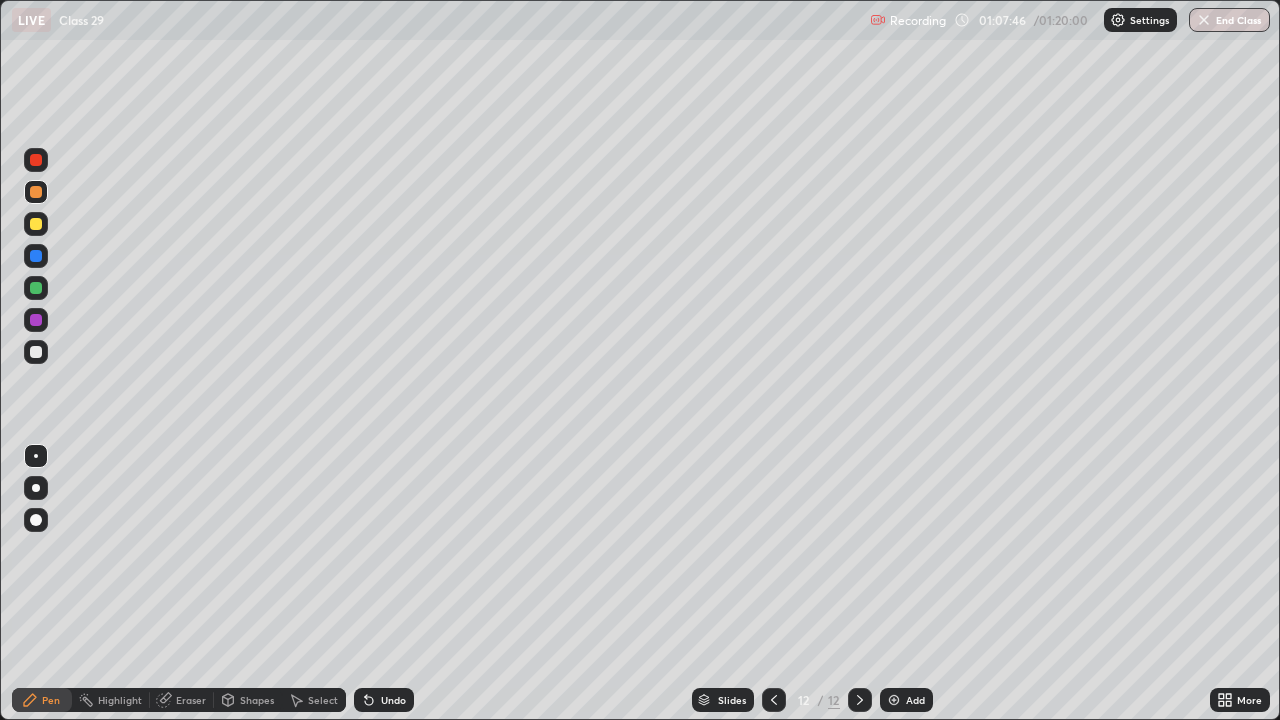 click 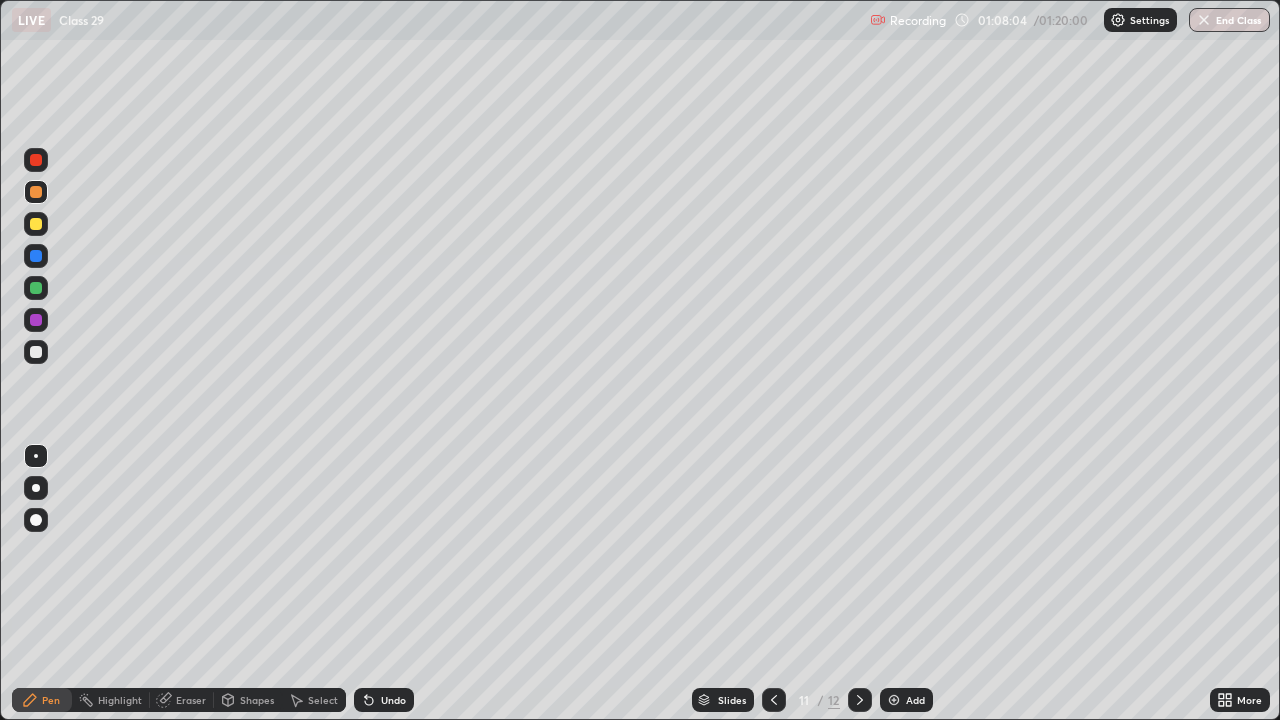 click at bounding box center (774, 700) 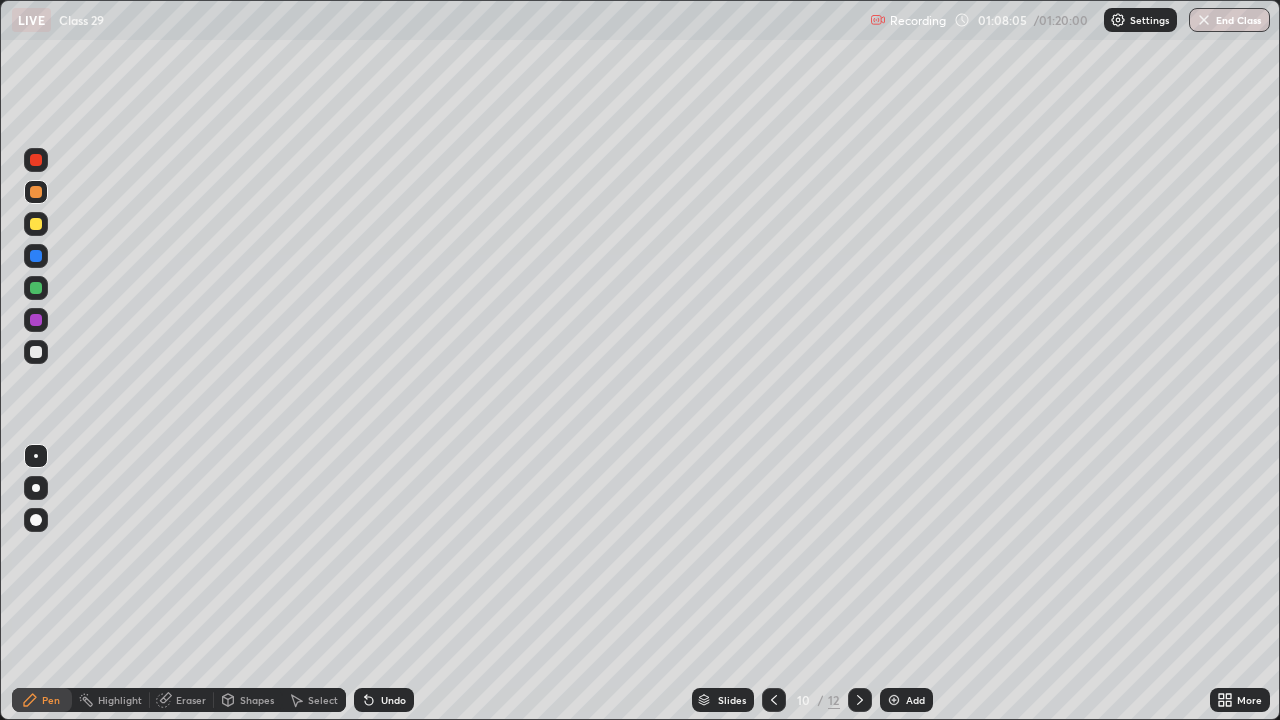 click at bounding box center [860, 700] 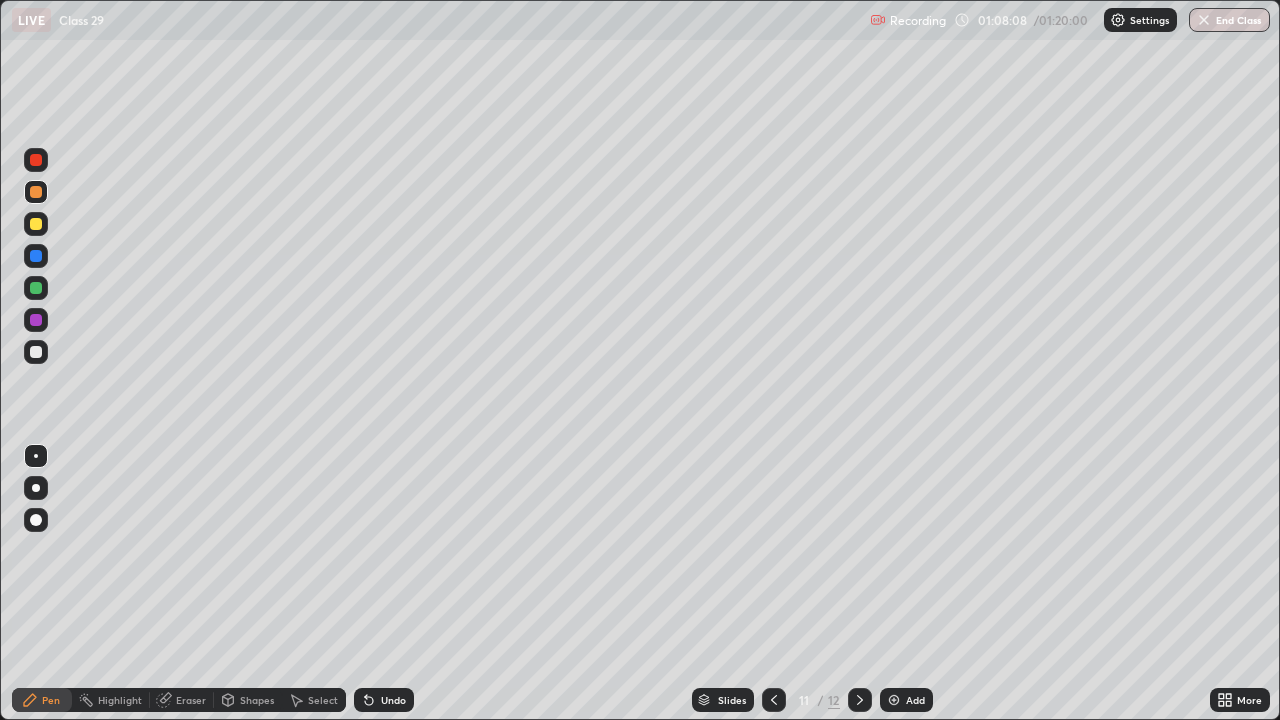 click at bounding box center (860, 700) 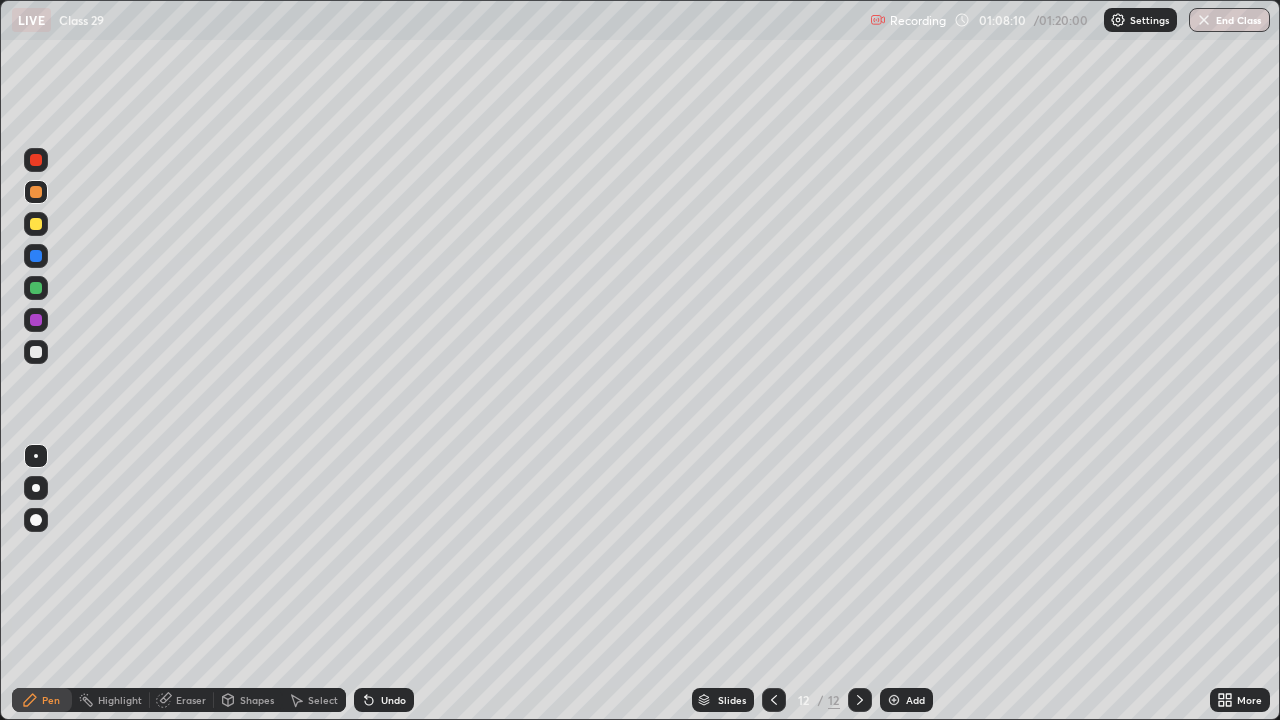 click 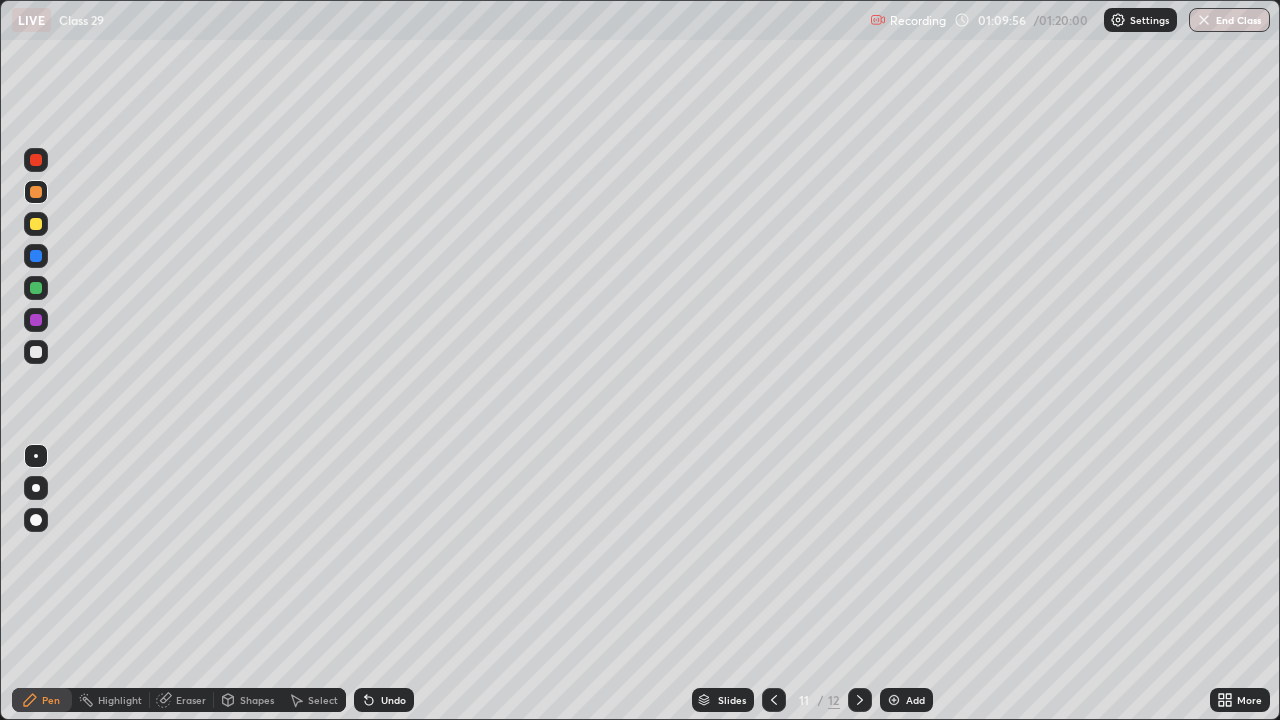 click at bounding box center (36, 224) 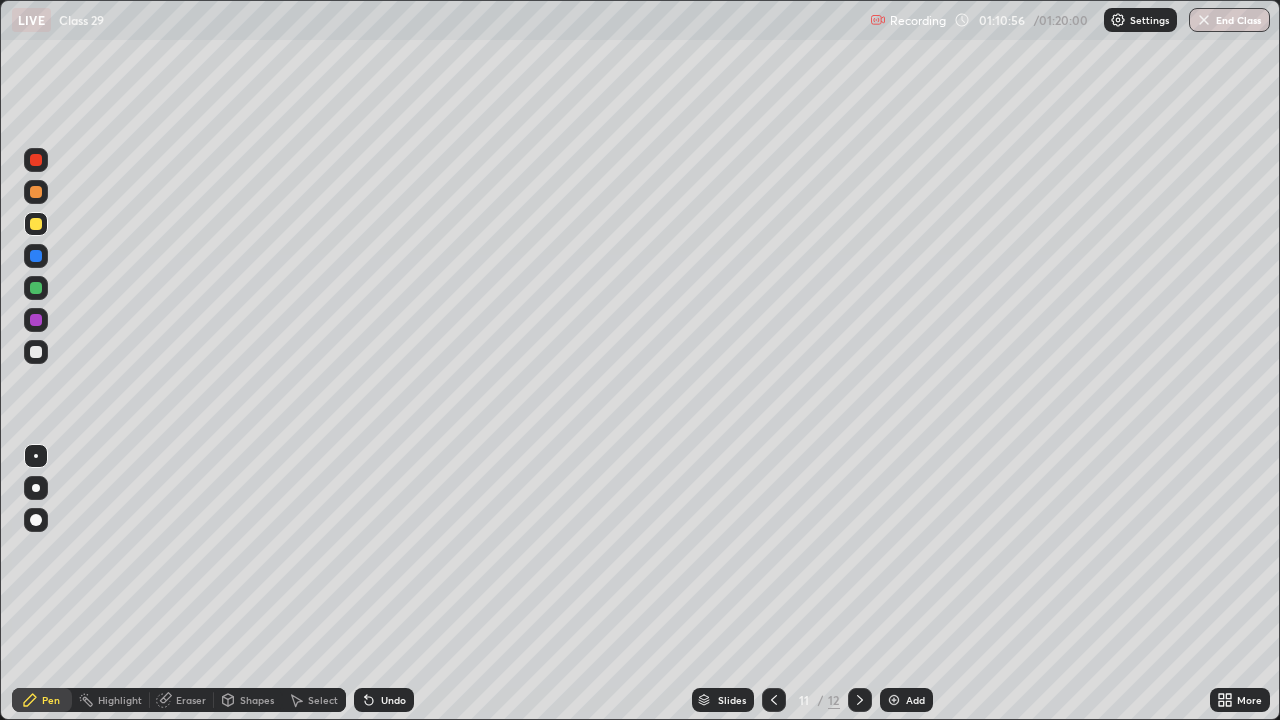 click at bounding box center [36, 256] 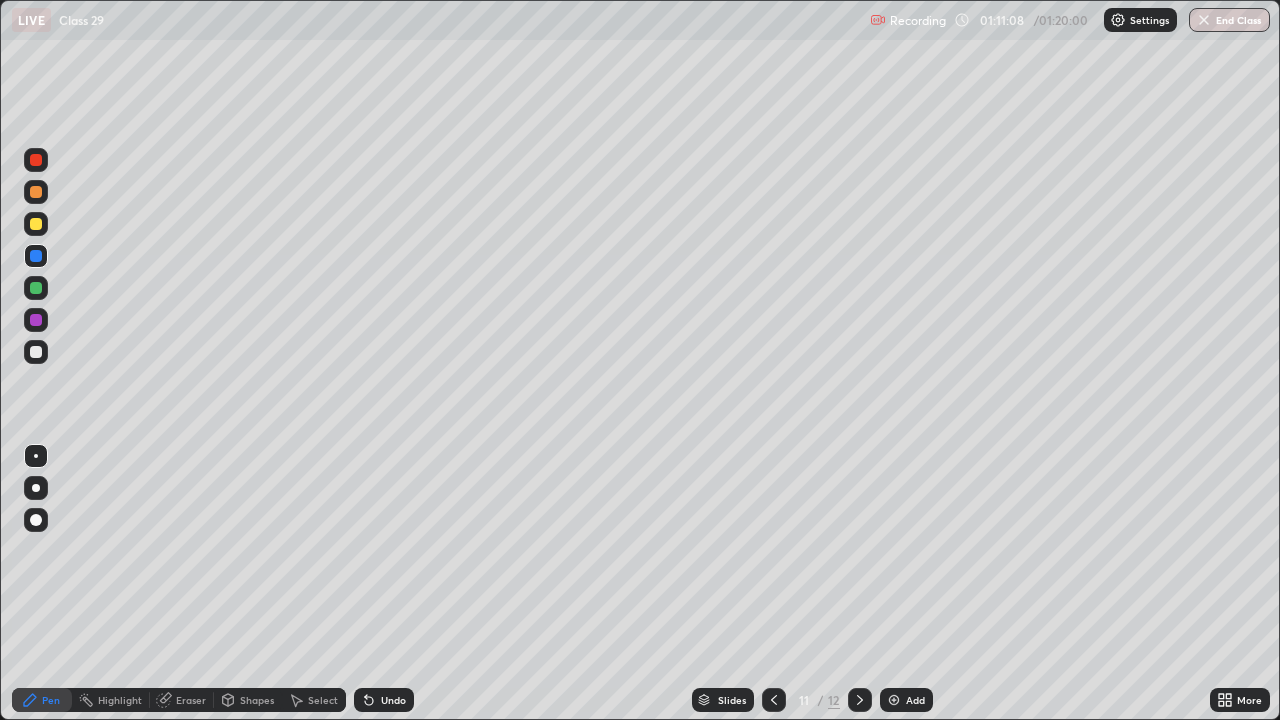 click at bounding box center [36, 288] 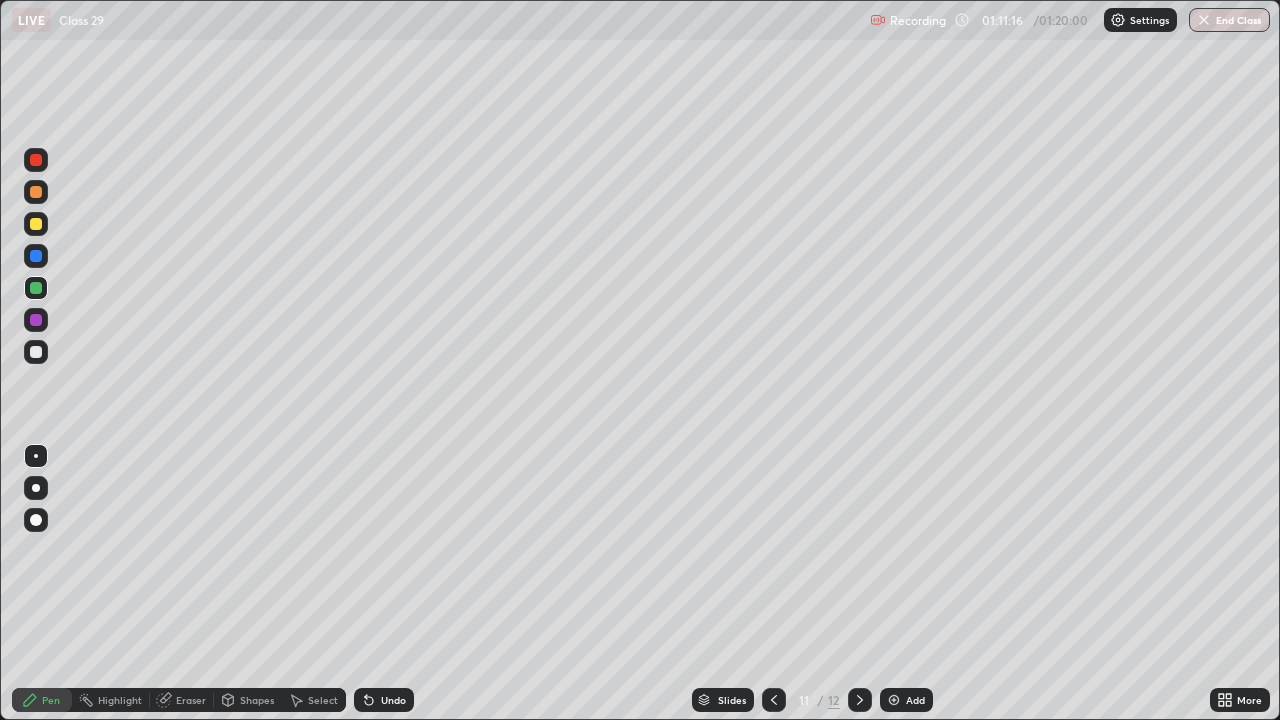 click at bounding box center [36, 320] 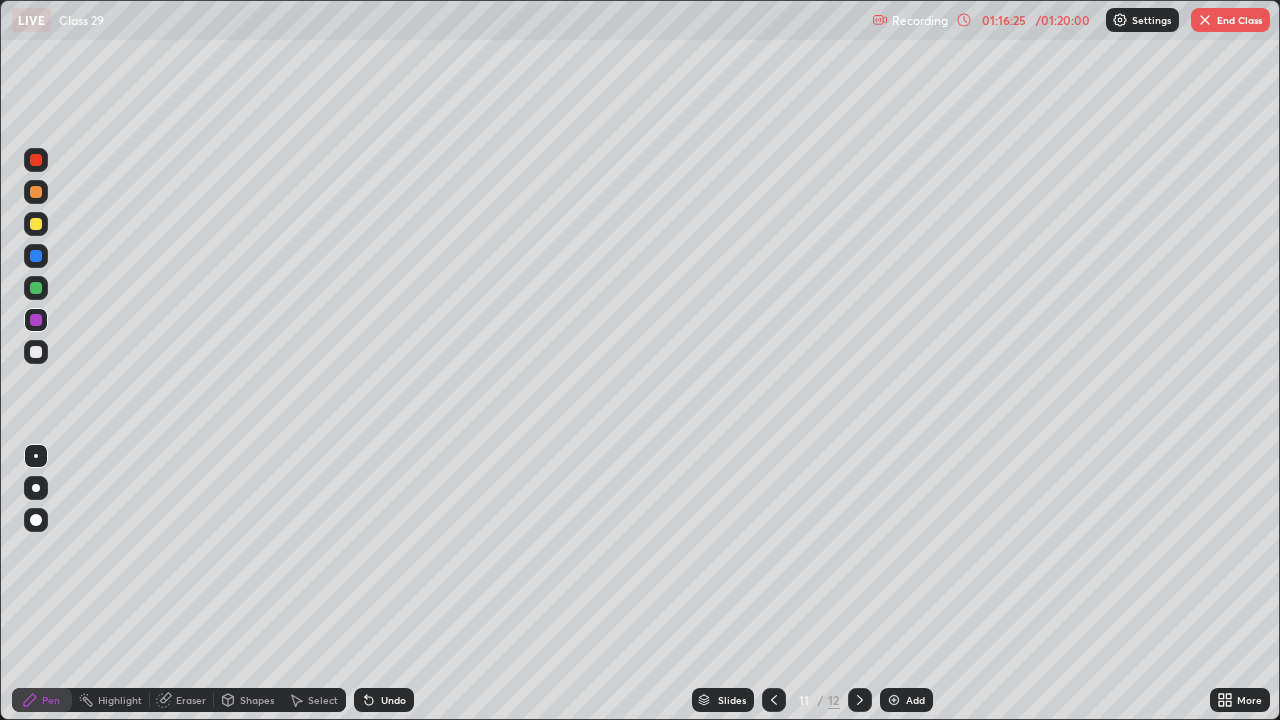 click on "Eraser" at bounding box center (191, 700) 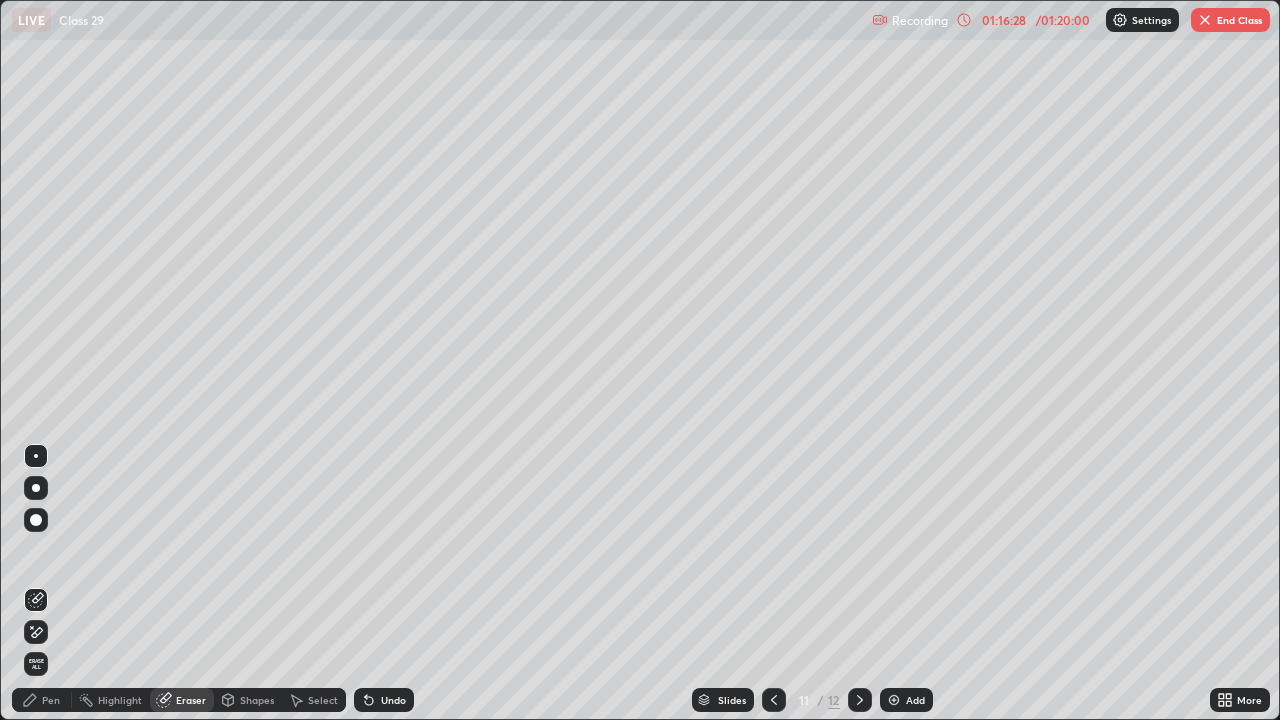 click on "Pen" at bounding box center (51, 700) 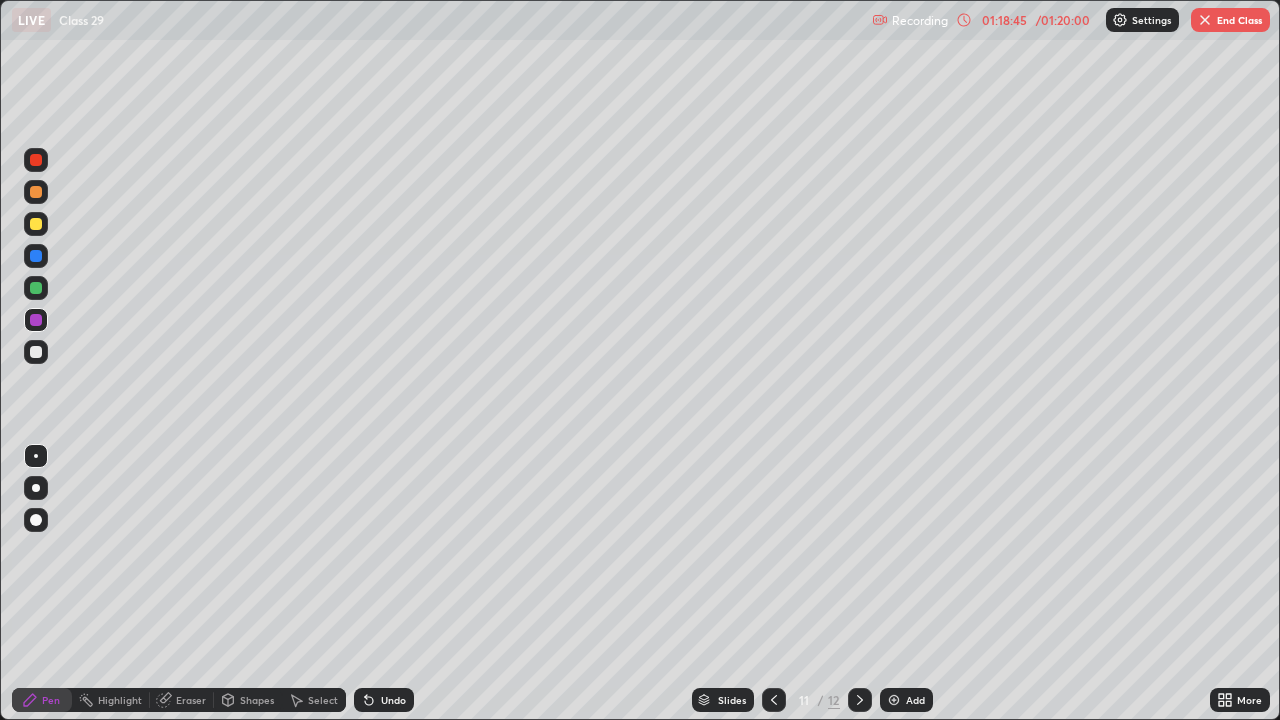 click at bounding box center (1205, 20) 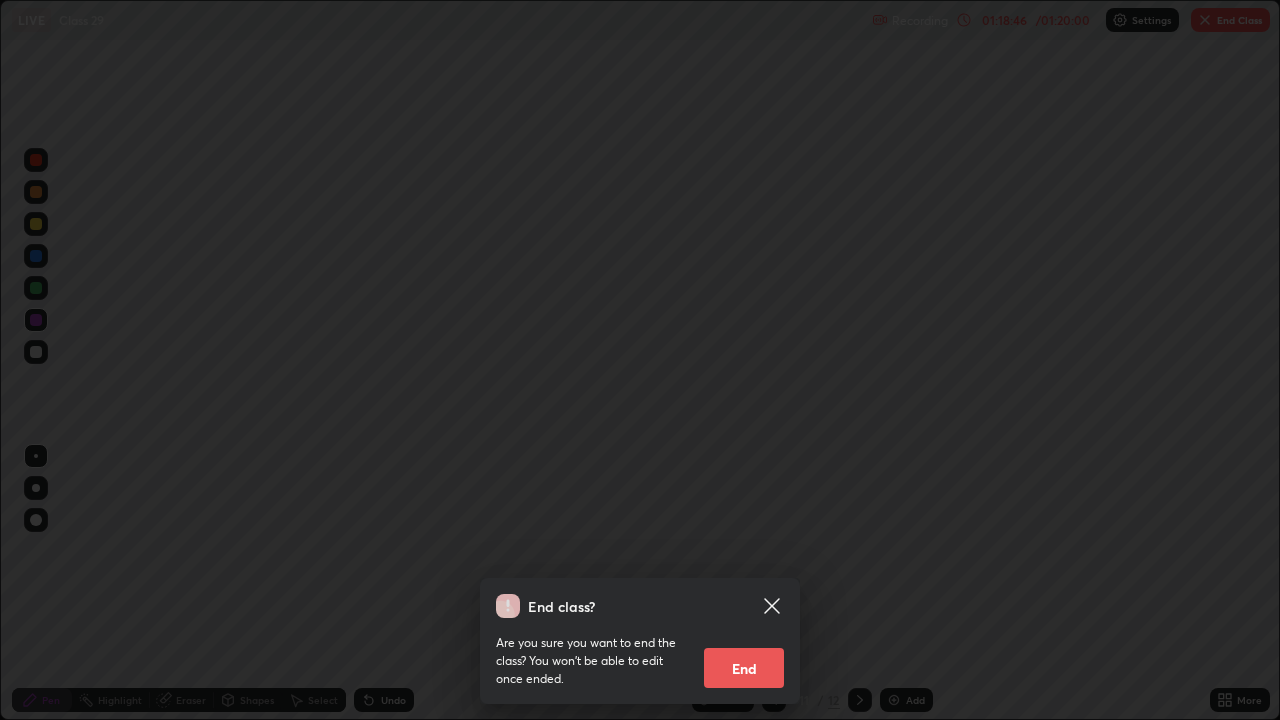 click on "End" at bounding box center [744, 668] 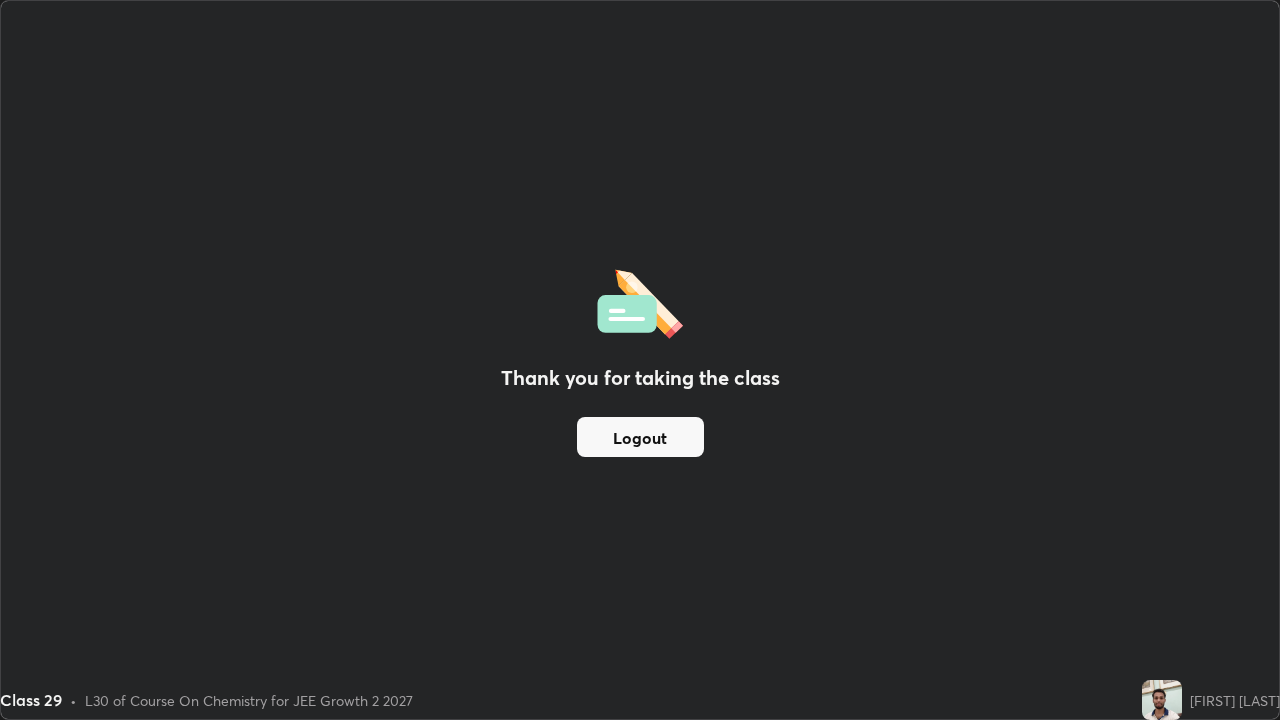 click on "Thank you for taking the class Logout" at bounding box center [640, 360] 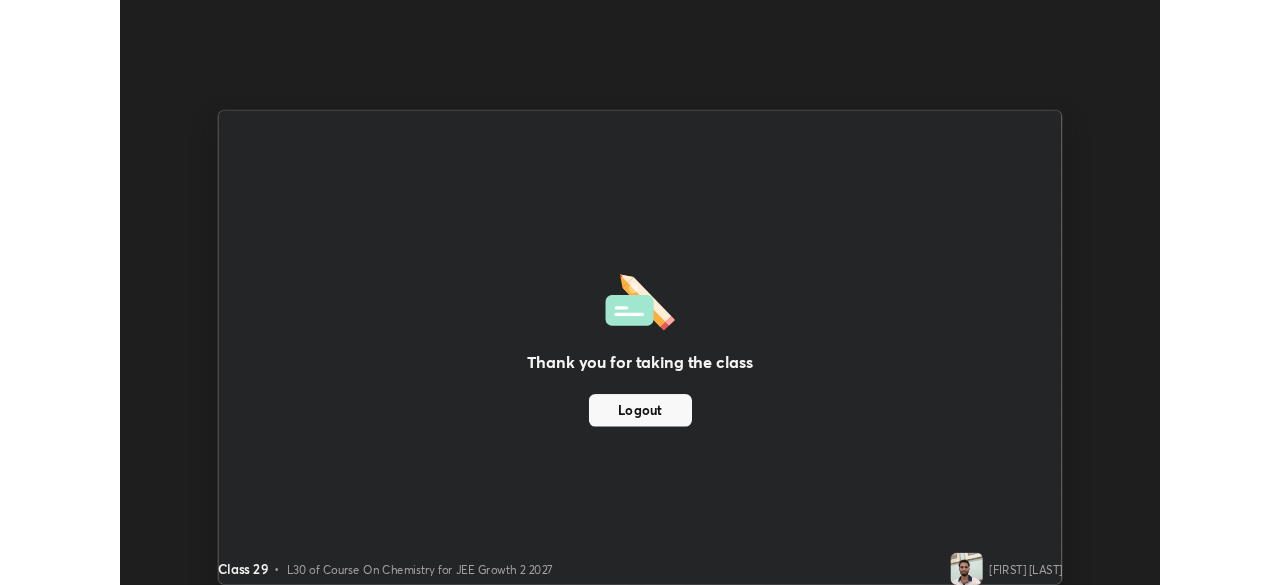 scroll, scrollTop: 585, scrollLeft: 1280, axis: both 